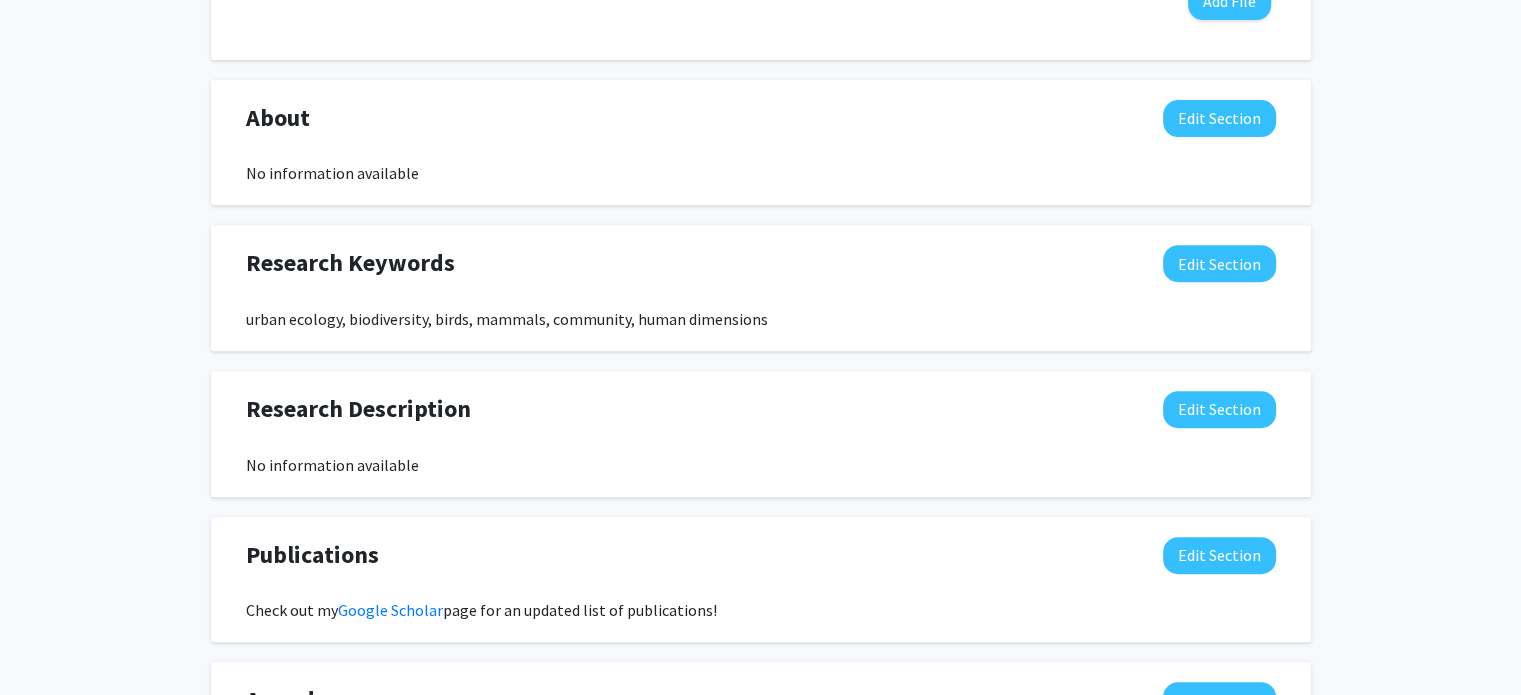 scroll, scrollTop: 900, scrollLeft: 0, axis: vertical 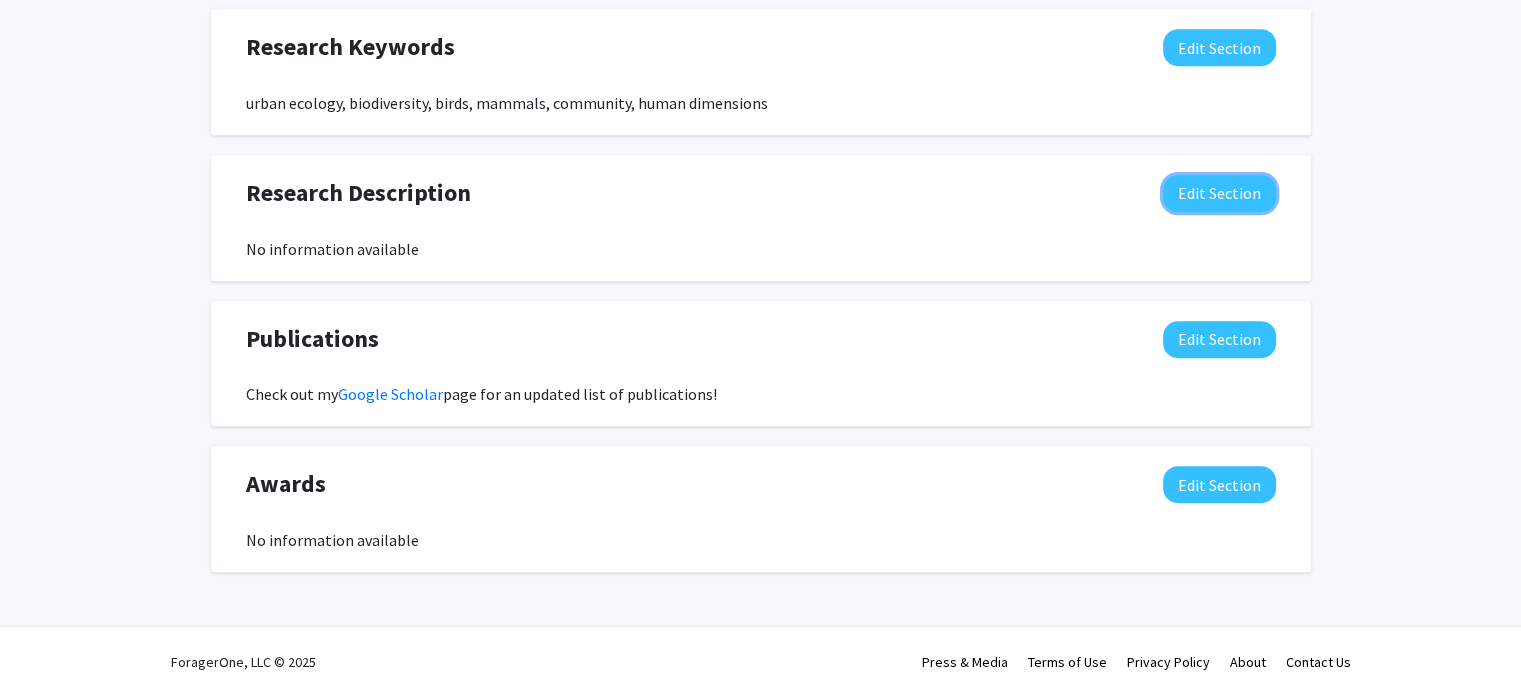click on "Edit Section" 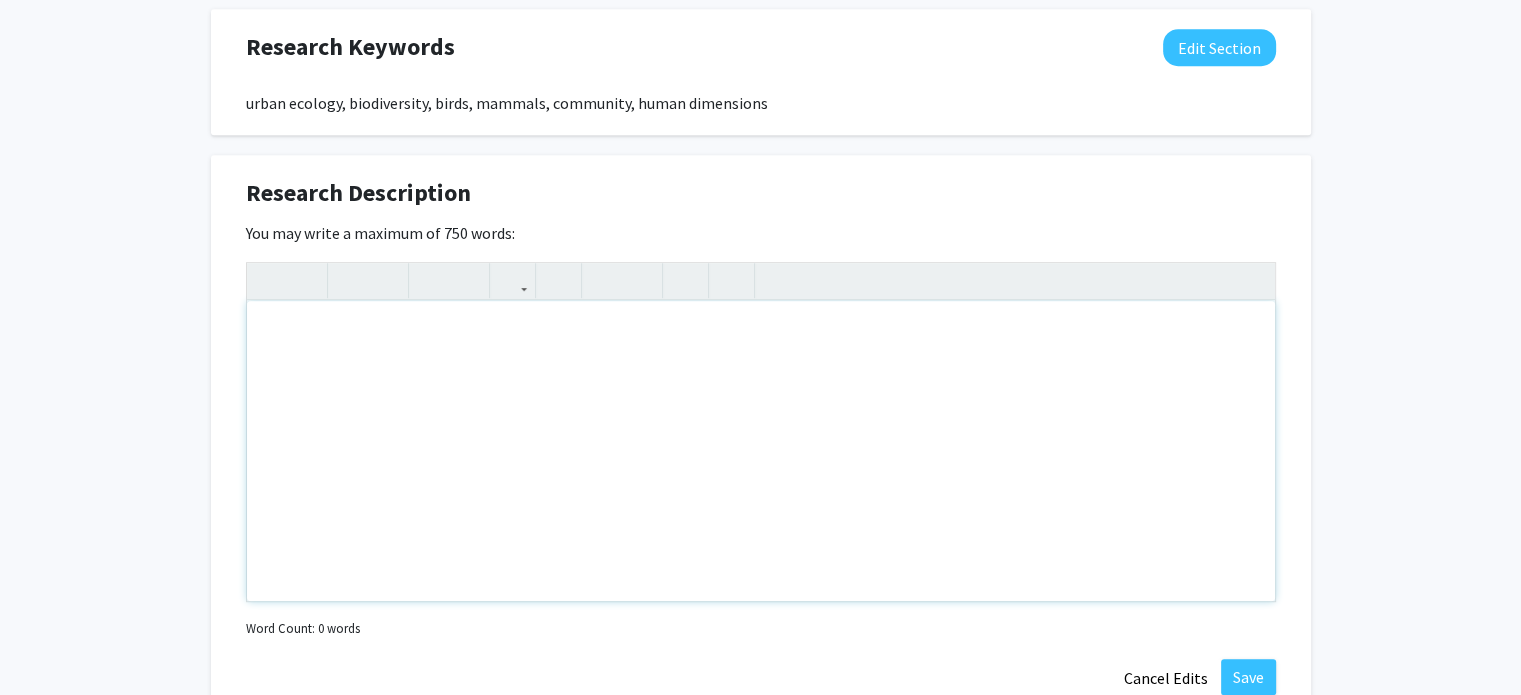 drag, startPoint x: 252, startPoint y: 578, endPoint x: 296, endPoint y: 563, distance: 46.486557 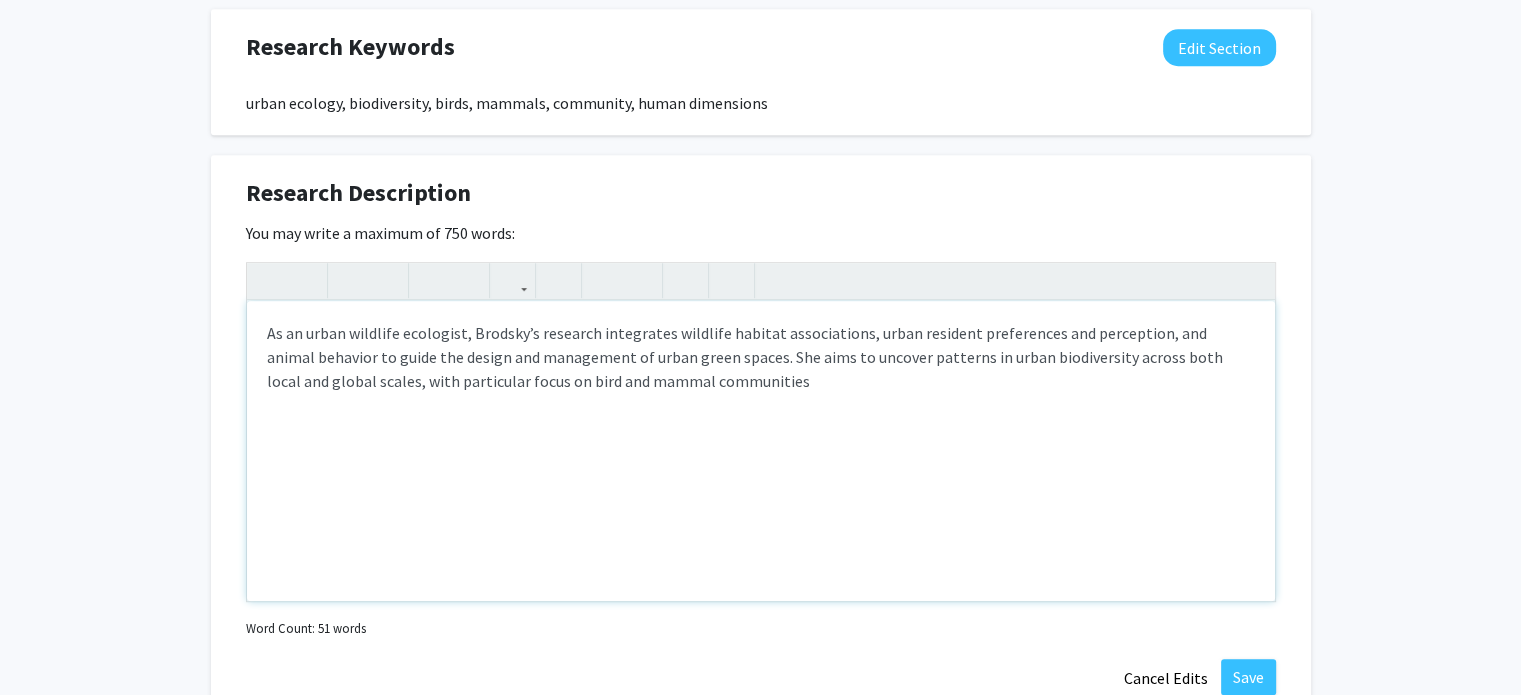 type on "<p>As an urban wildlife ecologist, Brodsky’s research integrates wildlife habitat associations, urban resident preferences and perception, and animal behavior to guide the design and management of urban green spaces. She aims to uncover patterns in urban biodiversity across both local and global scales, with particular focus on bird and mammal communities.</p>" 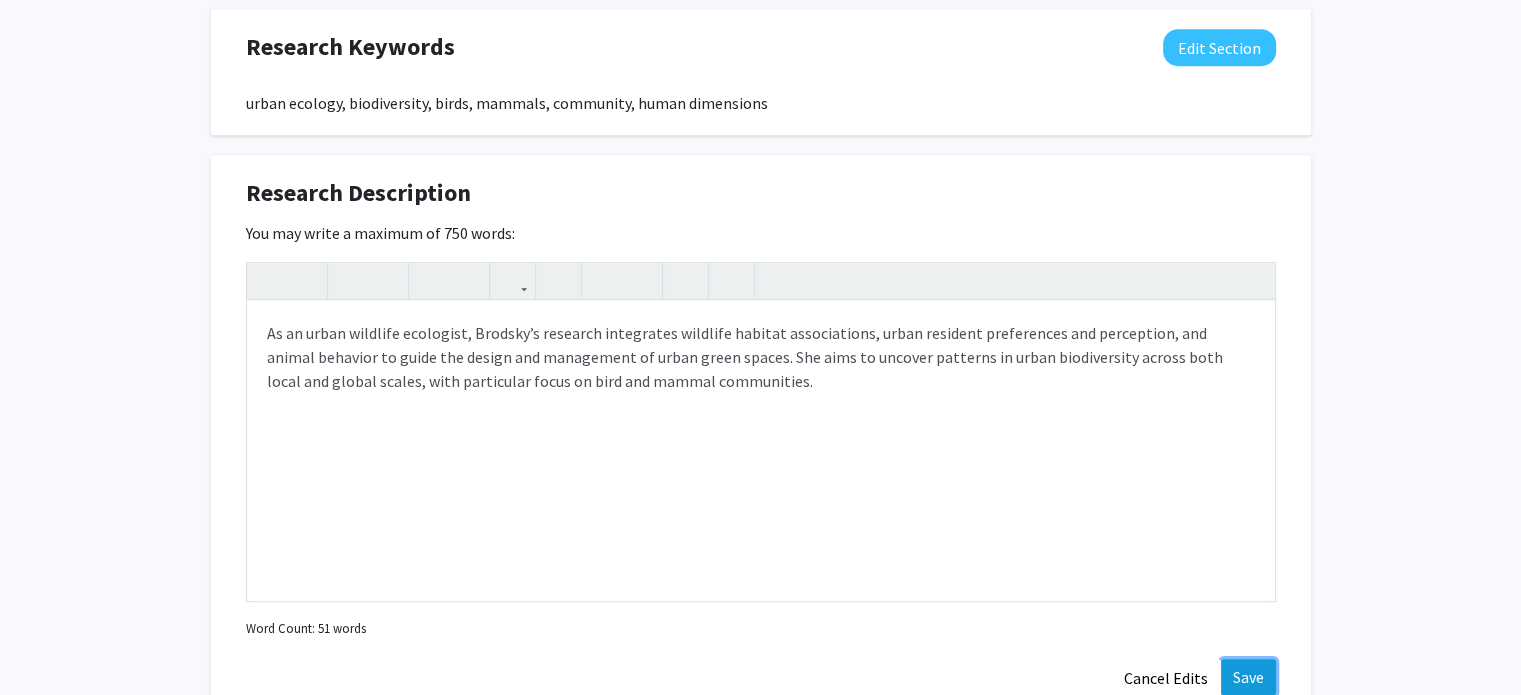 click on "Save" 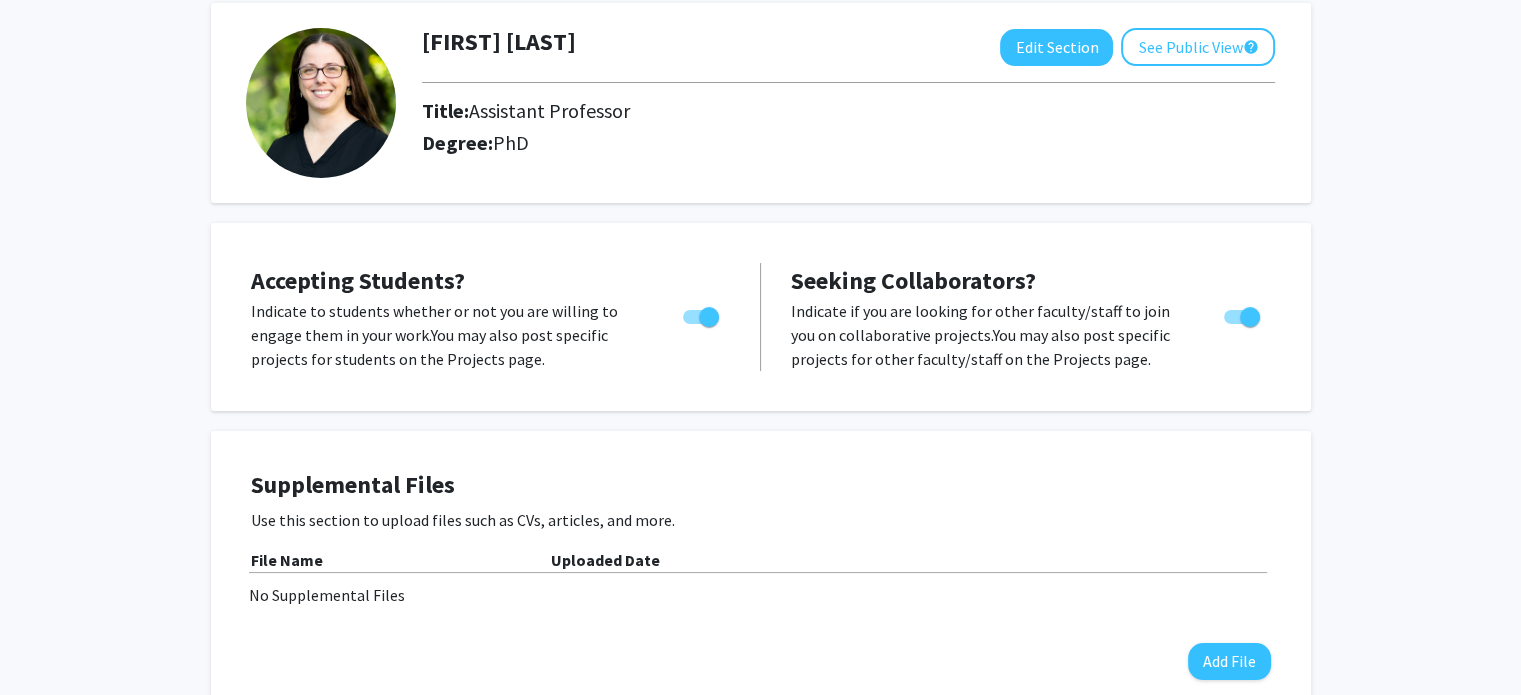scroll, scrollTop: 0, scrollLeft: 0, axis: both 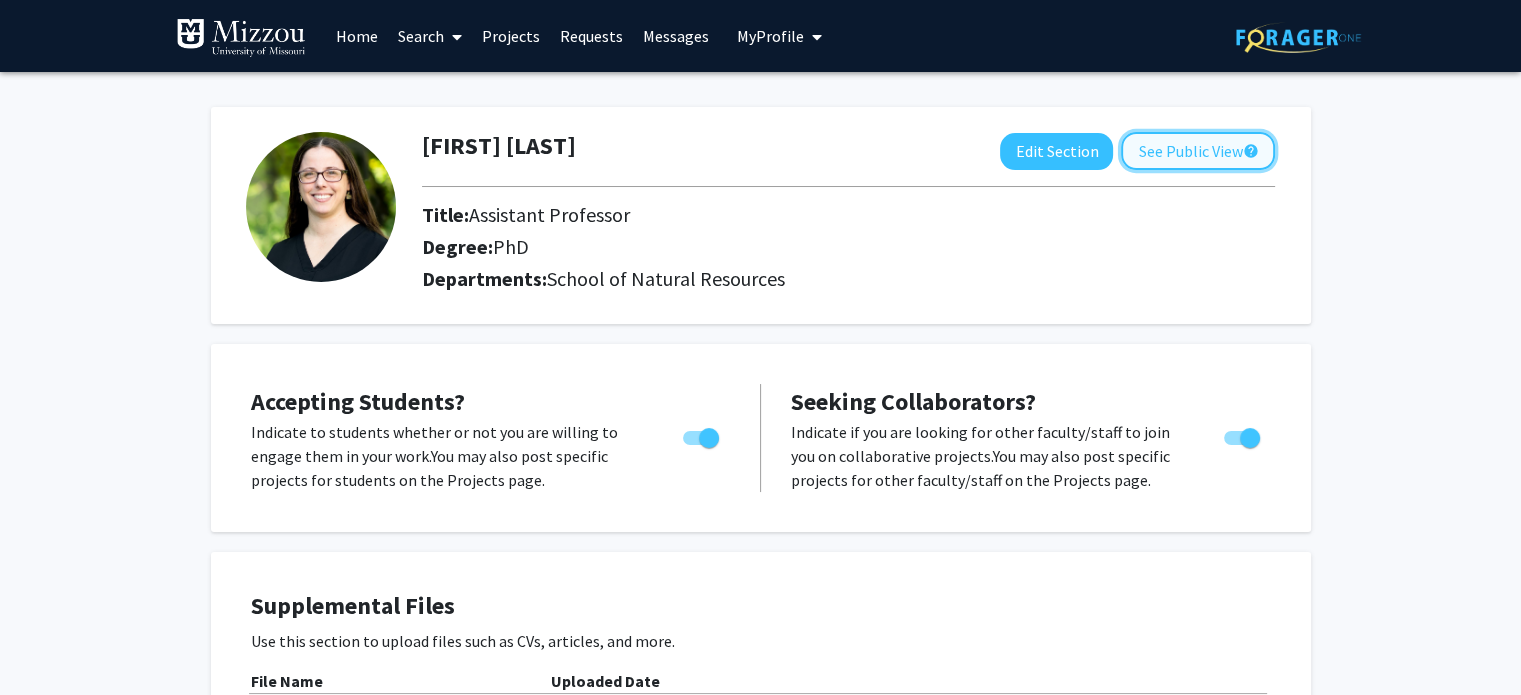 click on "See Public View  help" 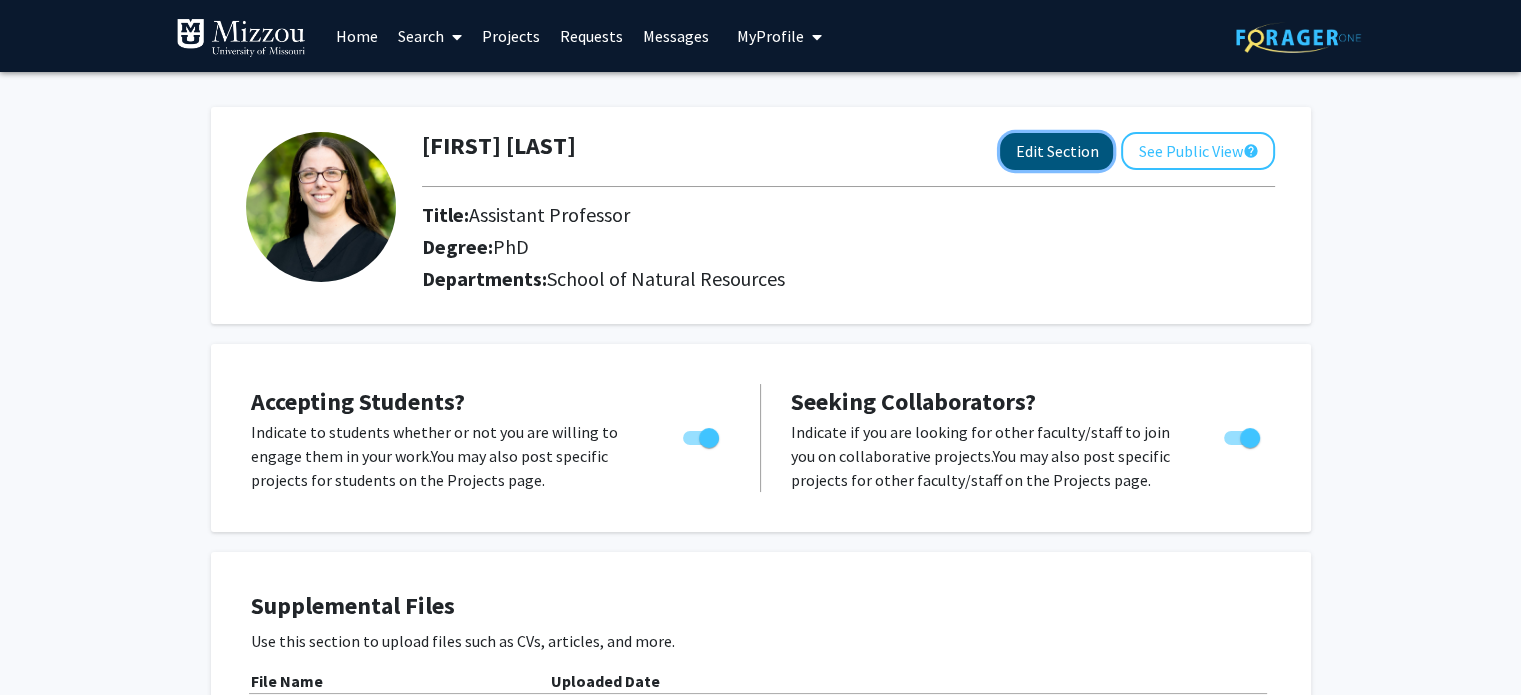 click on "Edit Section" 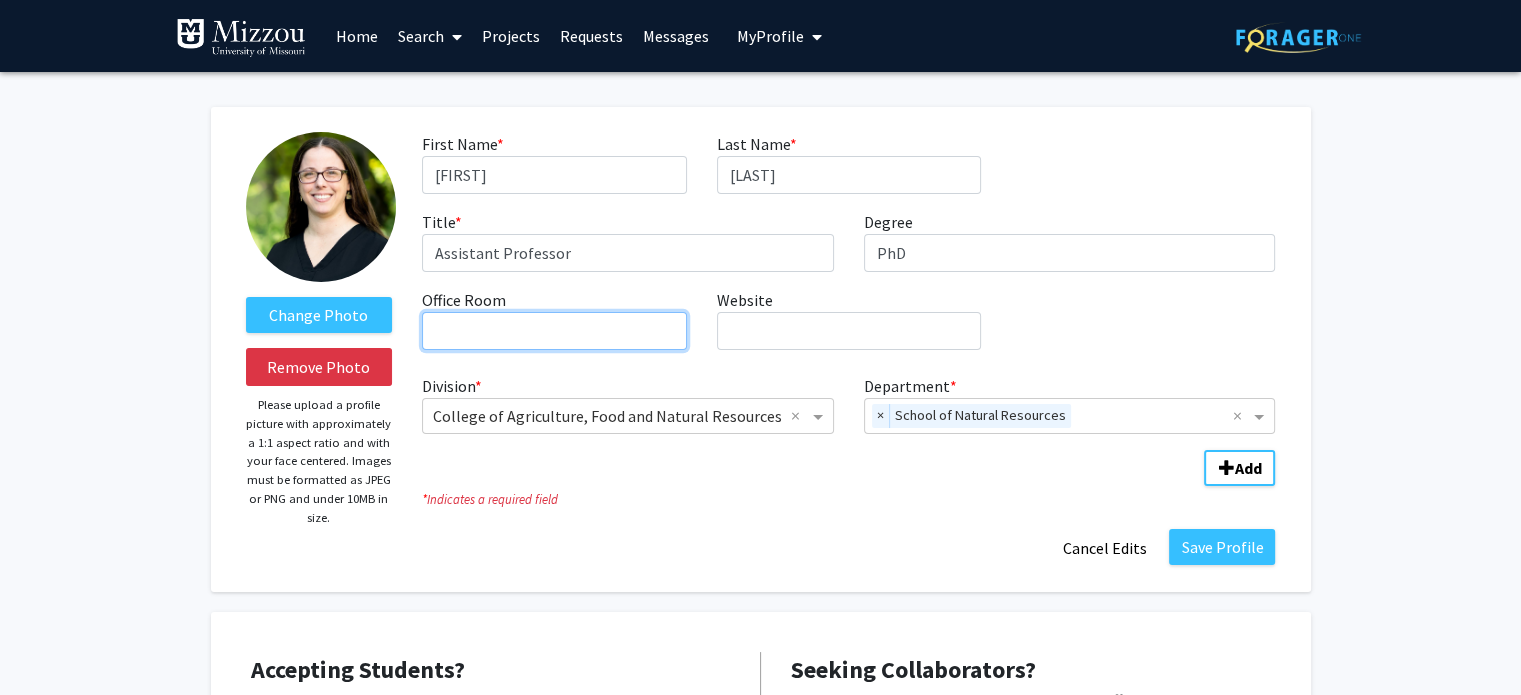 click on "Office Room  required" at bounding box center (554, 331) 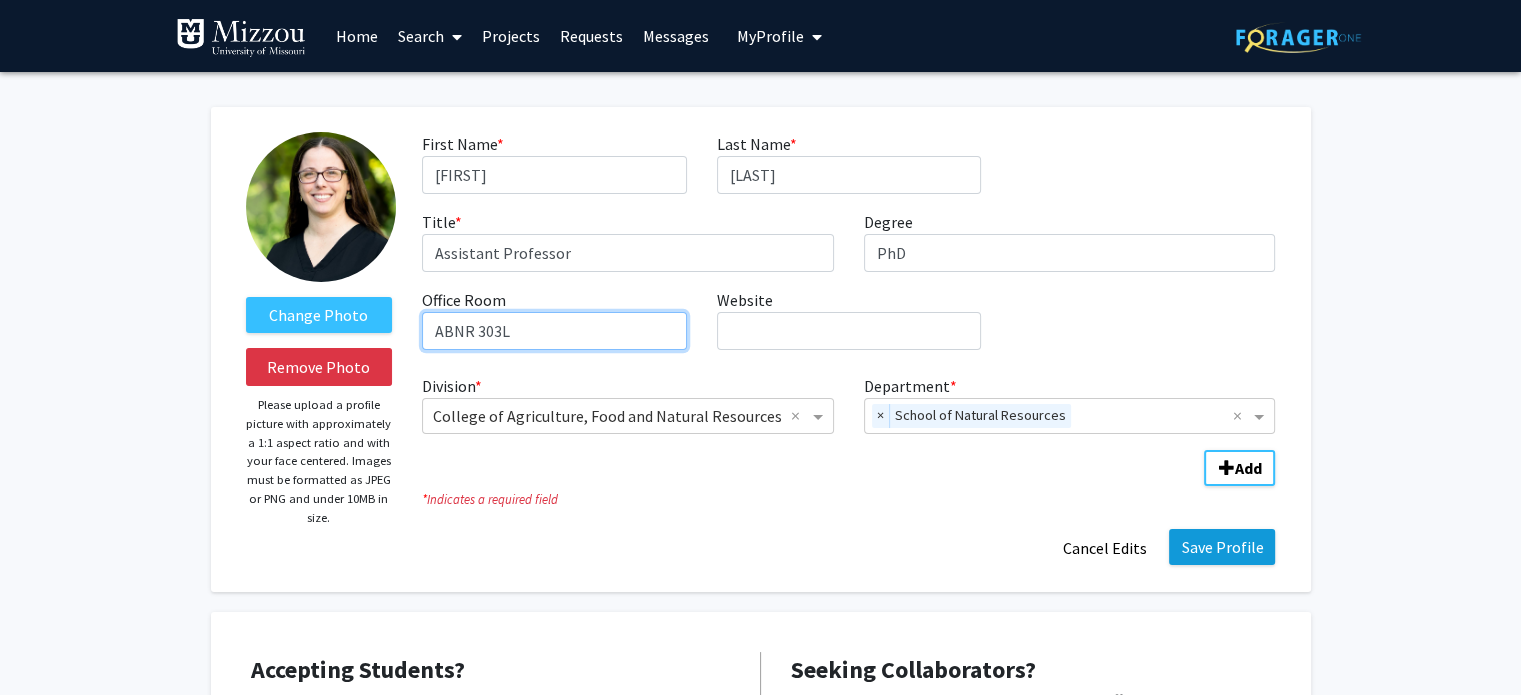 type on "ABNR 303L" 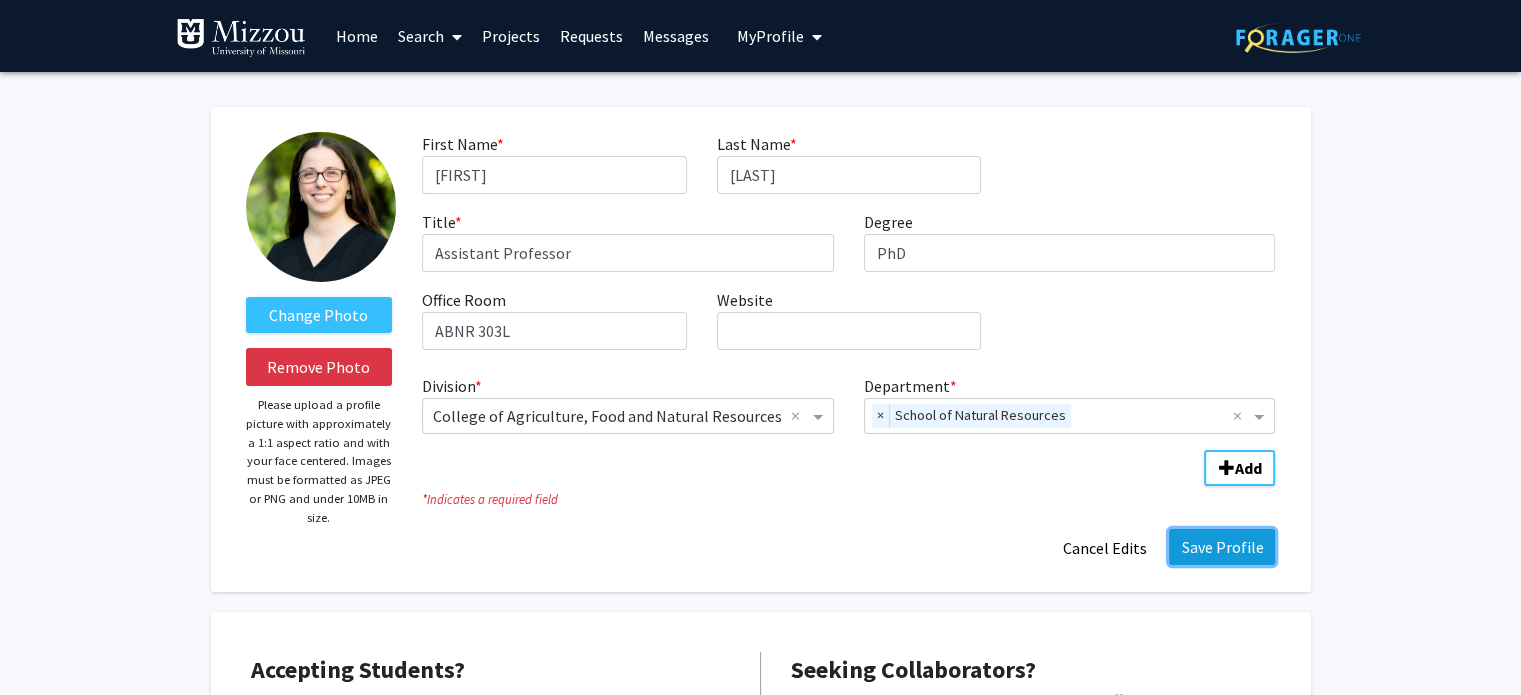 click on "Save Profile" 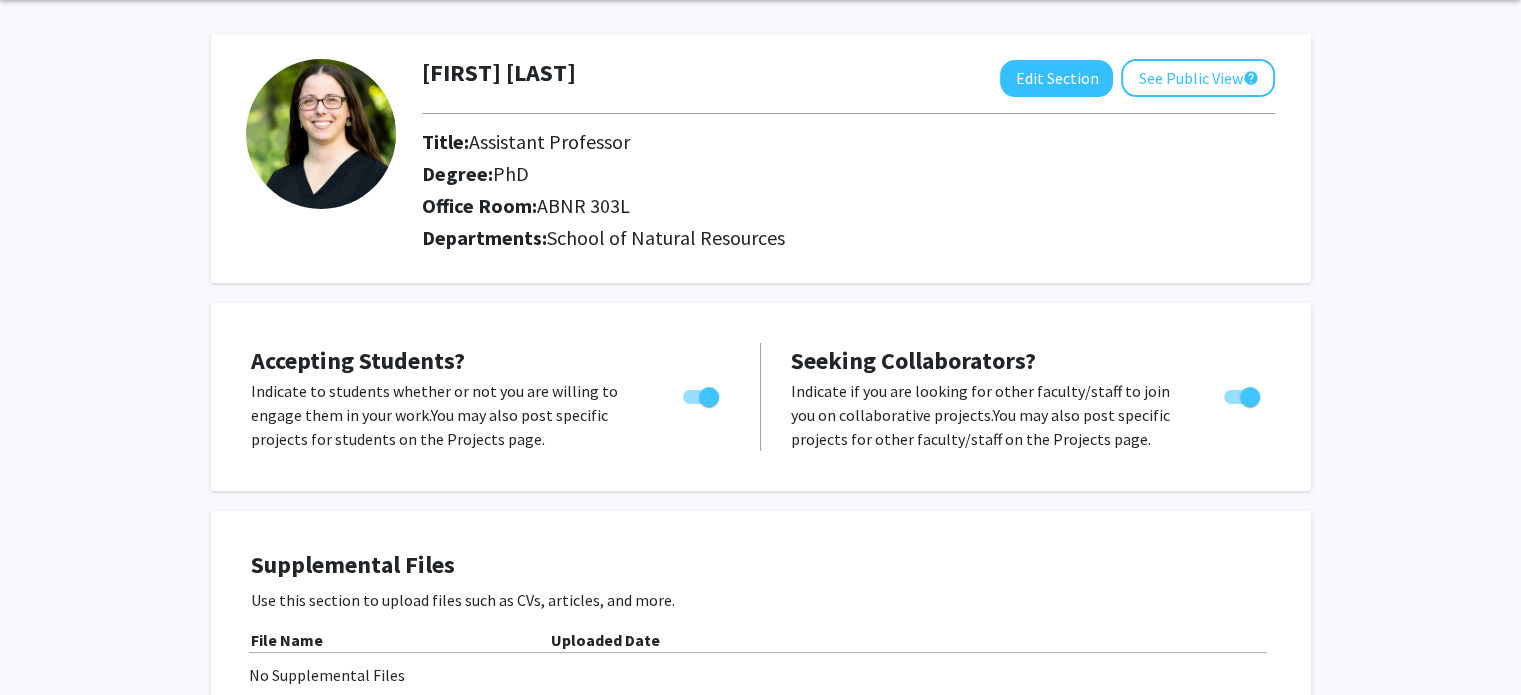 scroll, scrollTop: 0, scrollLeft: 0, axis: both 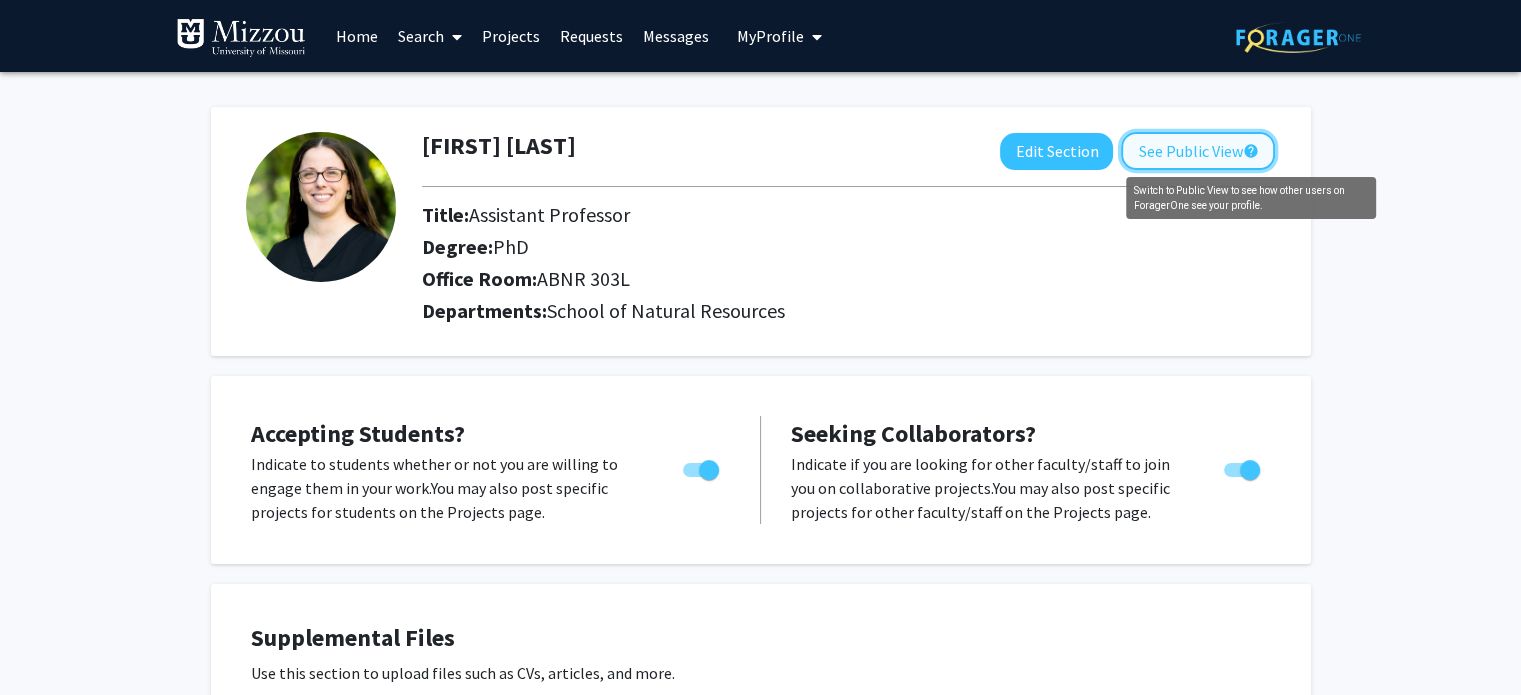 click on "help" 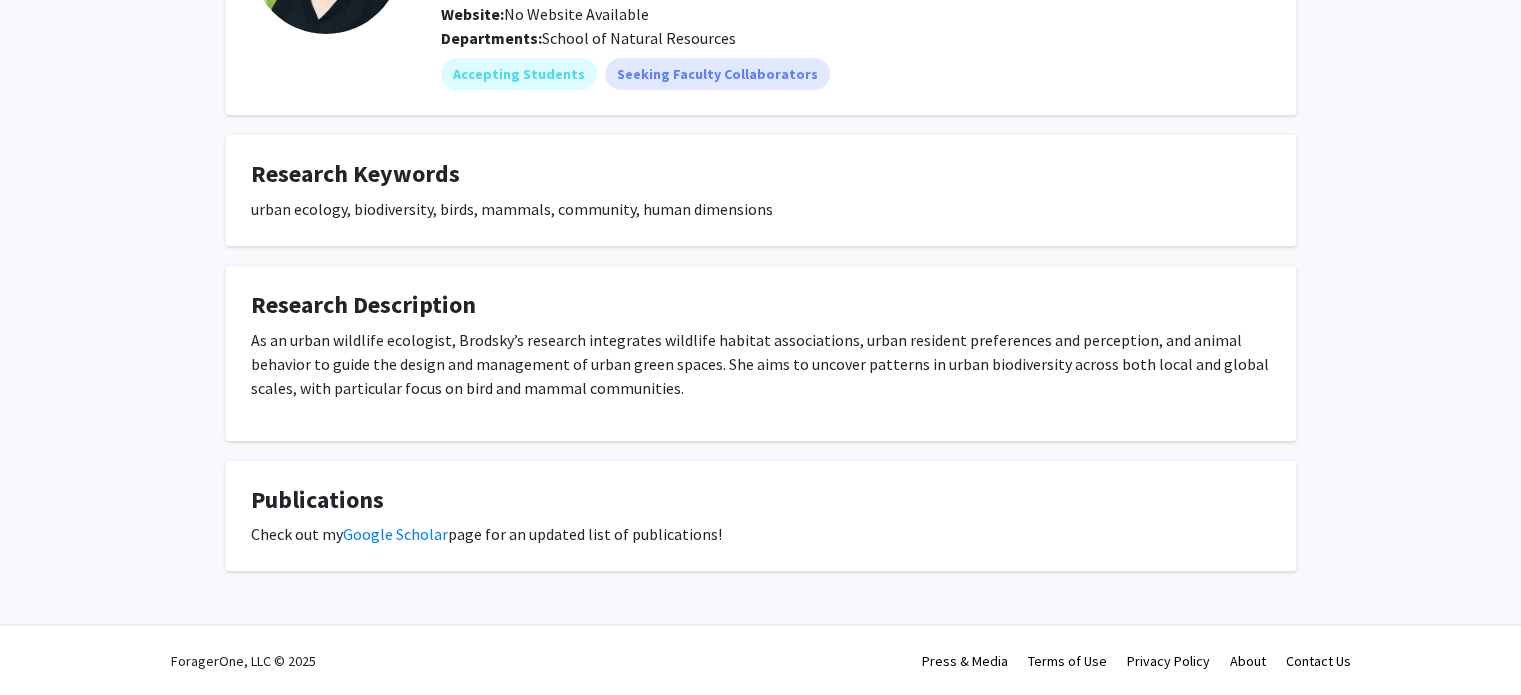 scroll, scrollTop: 0, scrollLeft: 0, axis: both 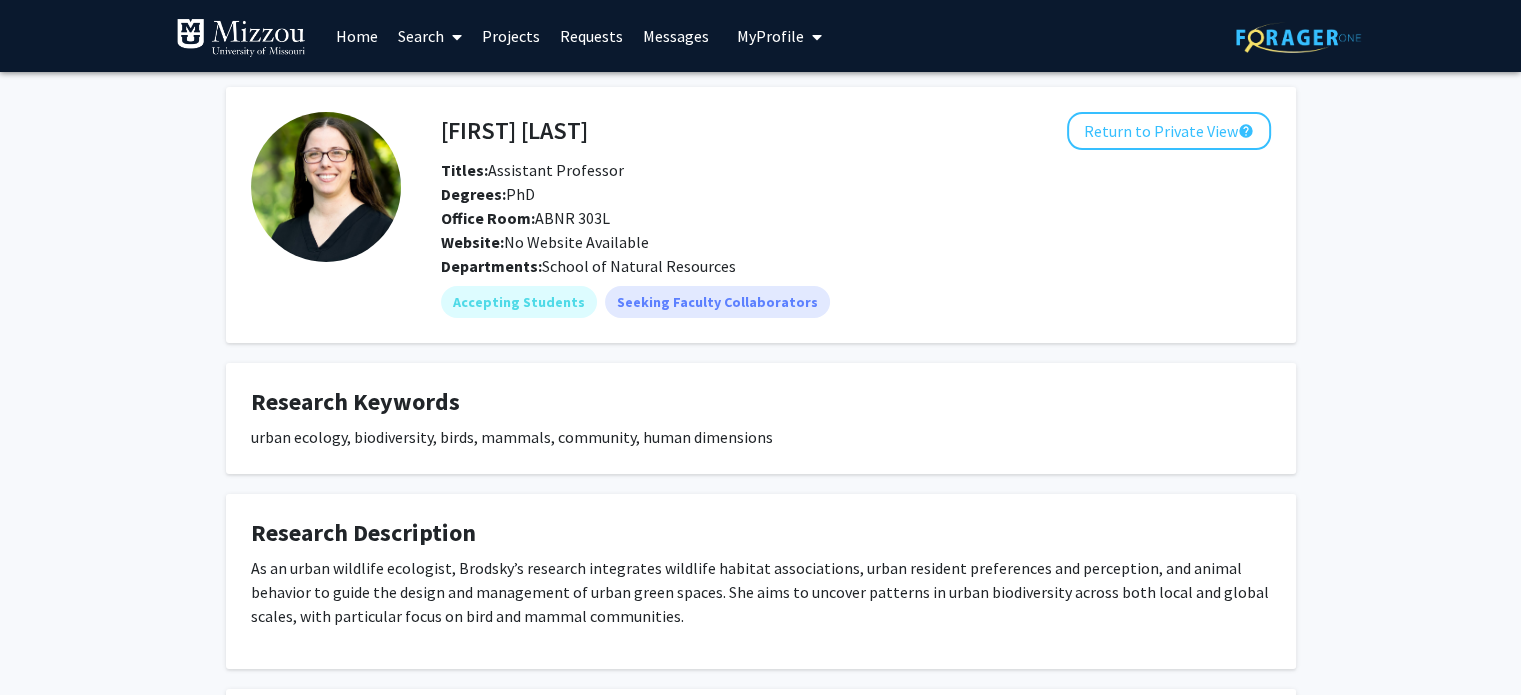 click on "Projects" at bounding box center [511, 36] 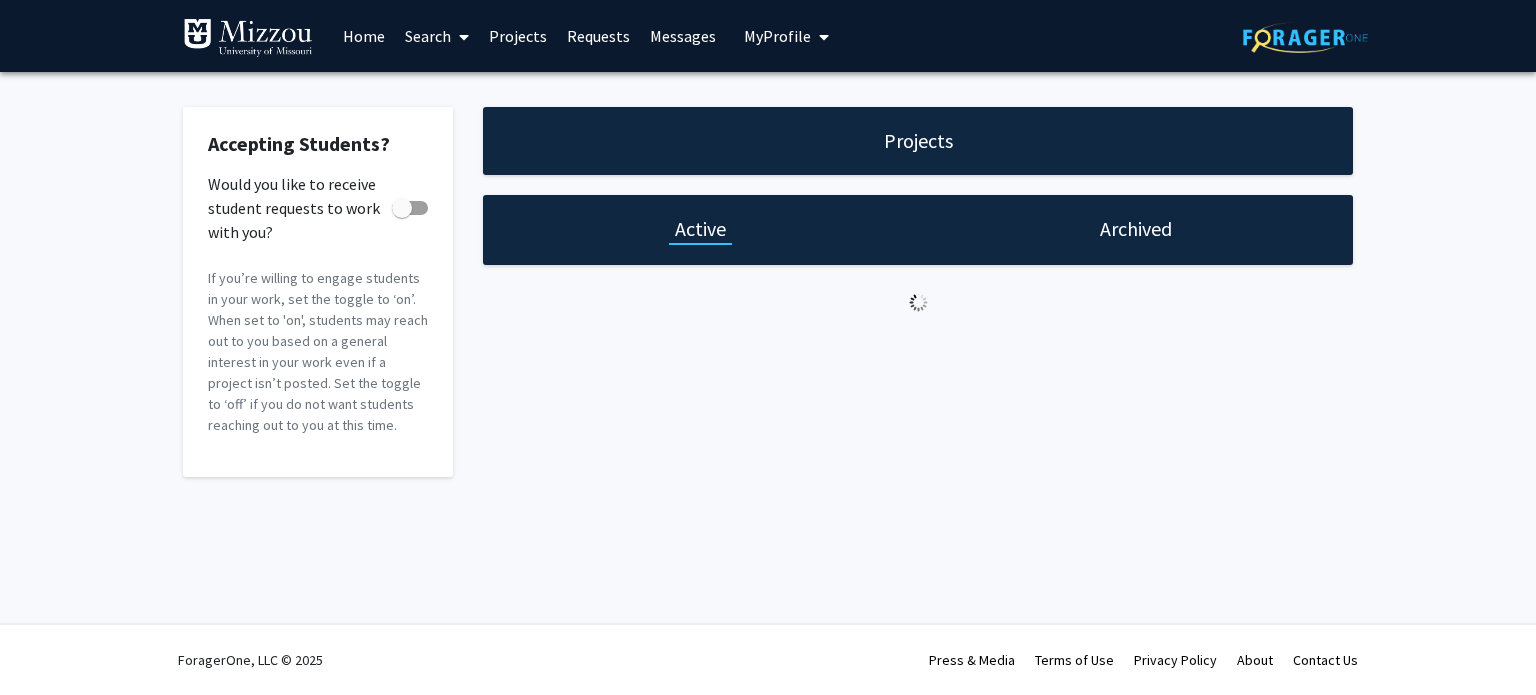 checkbox on "true" 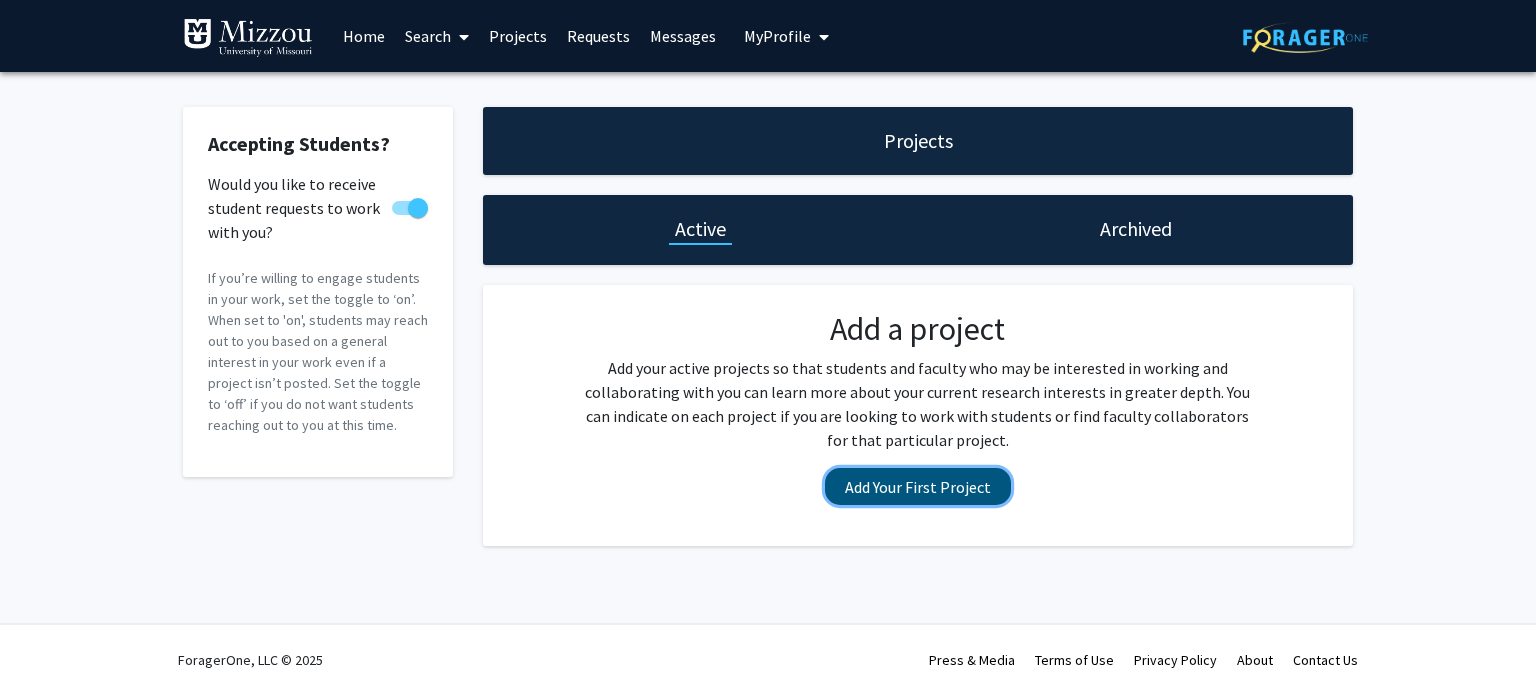 click on "Add Your First Project" 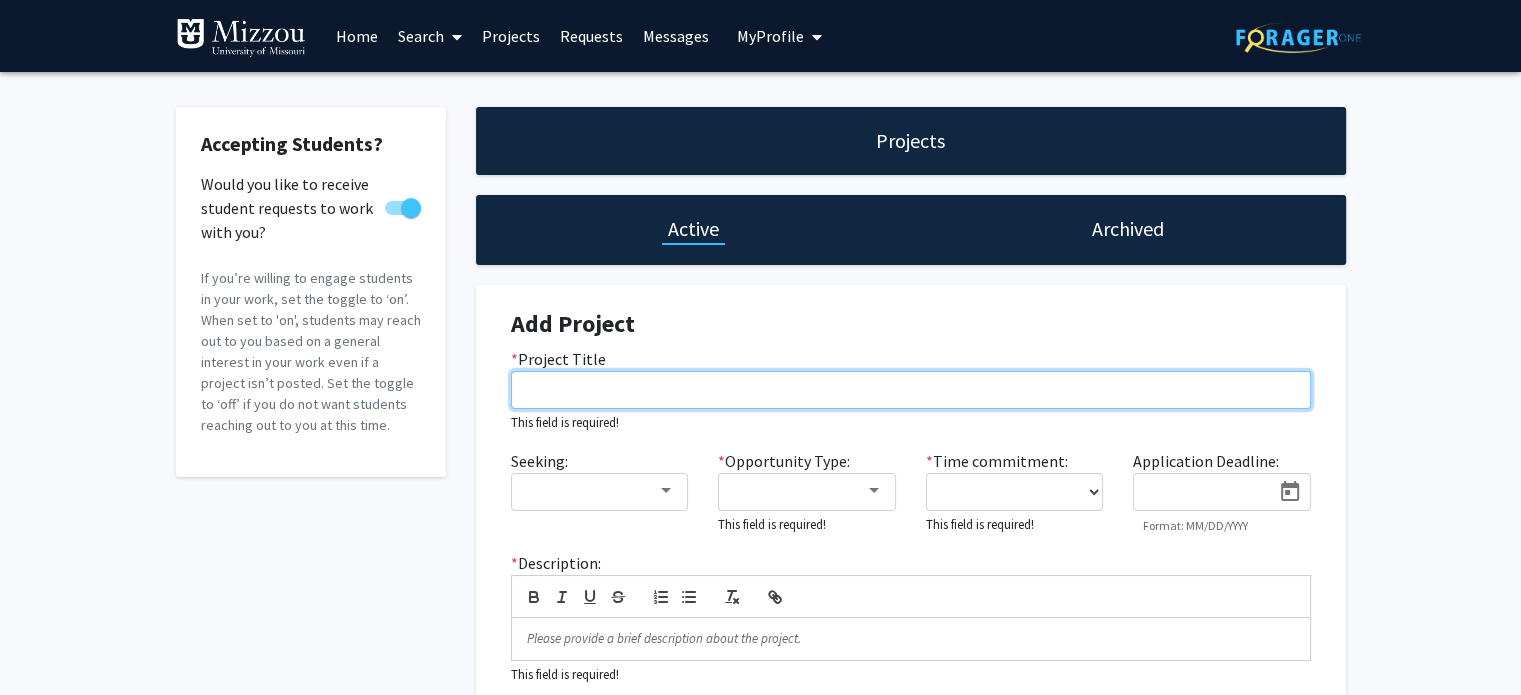 click on "* Project Title" at bounding box center (911, 390) 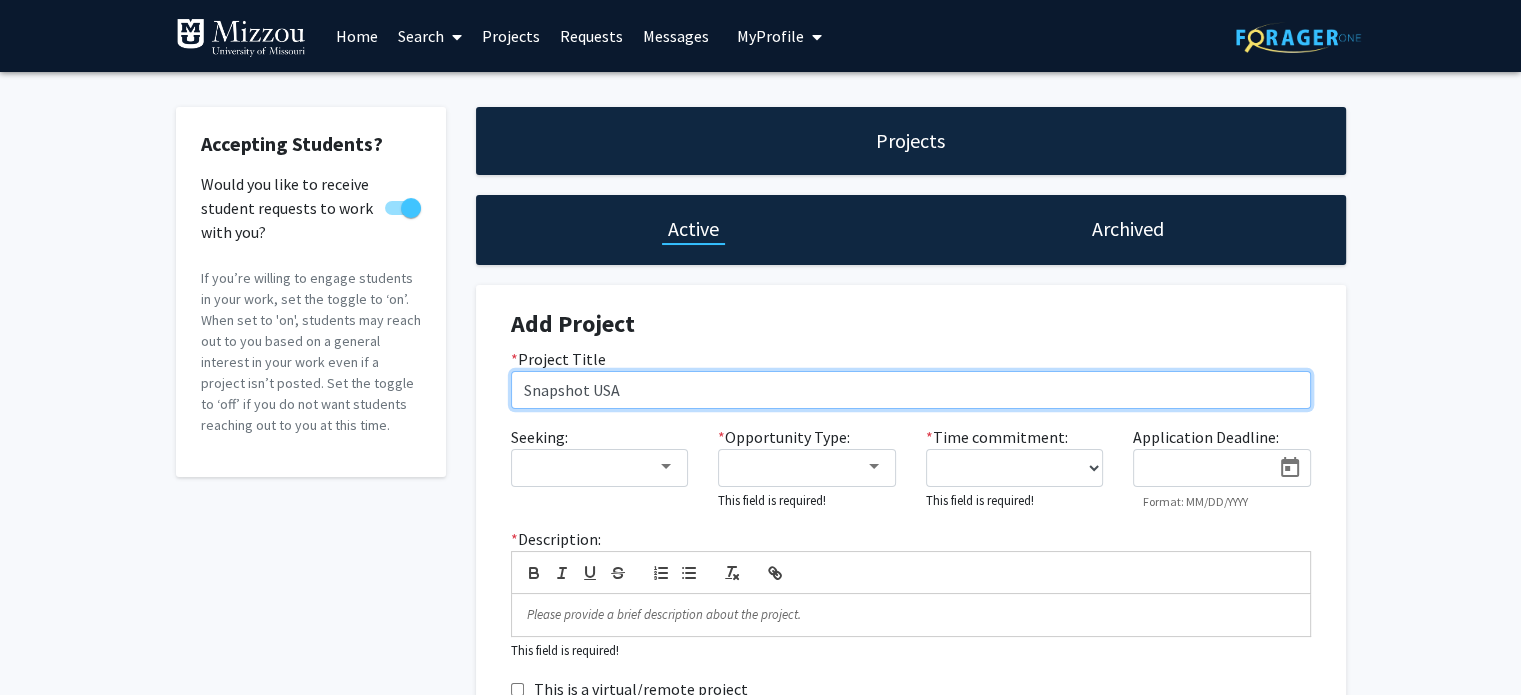 type on "Snapshot USA" 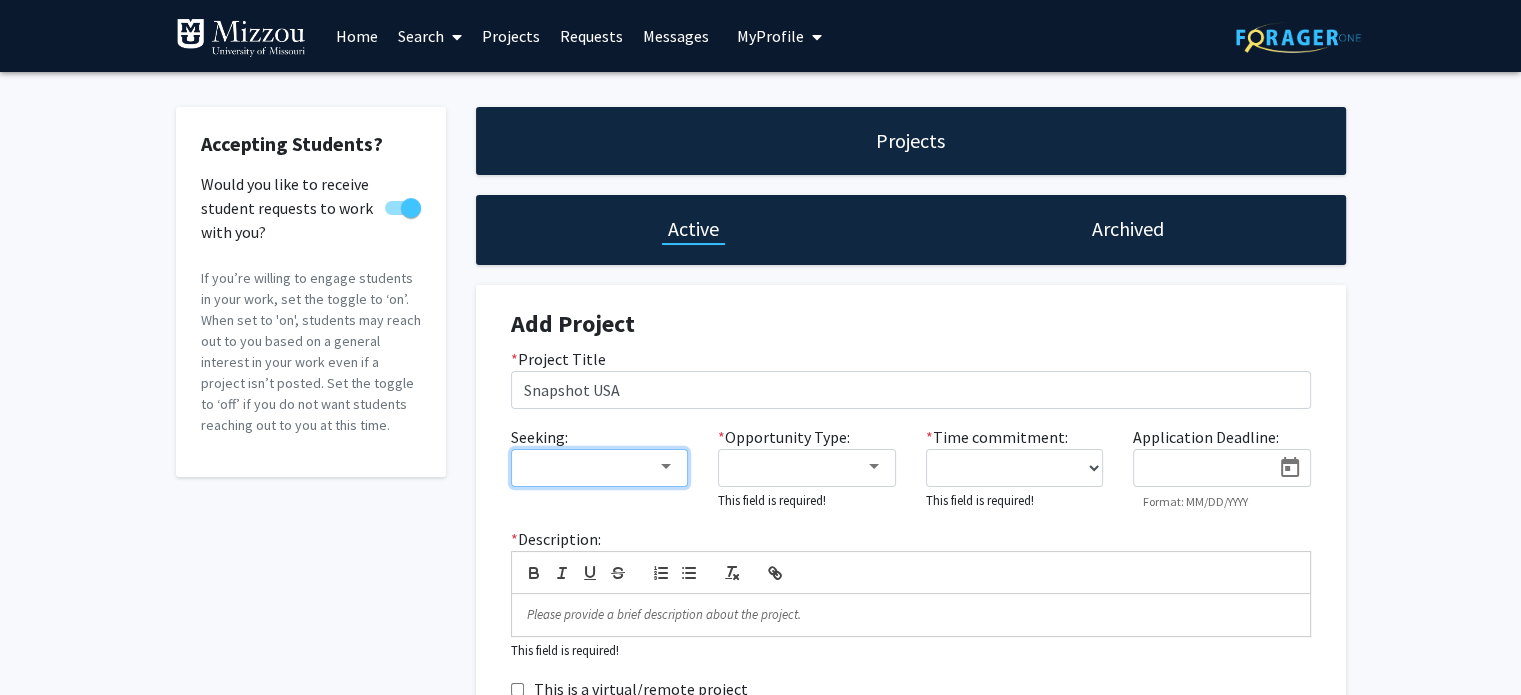 click at bounding box center (591, 467) 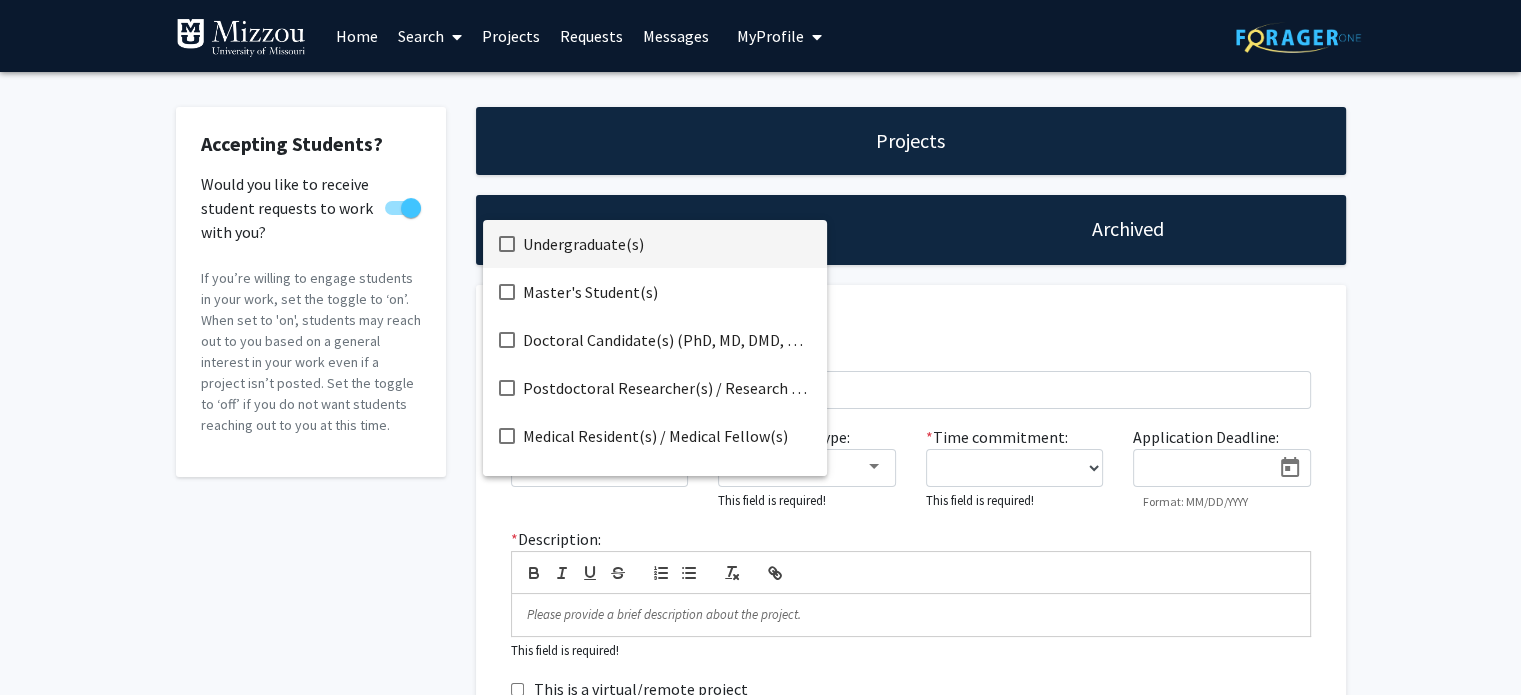 click at bounding box center (507, 244) 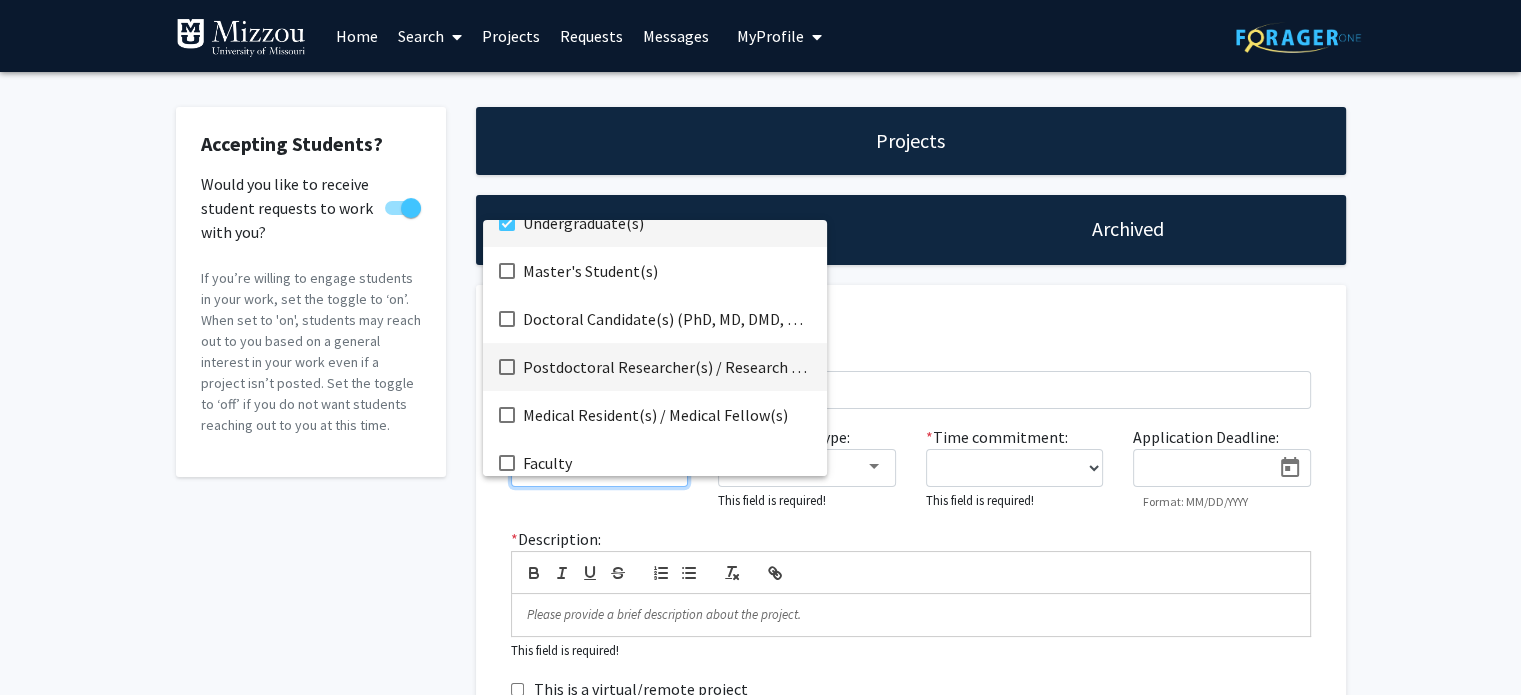 scroll, scrollTop: 32, scrollLeft: 0, axis: vertical 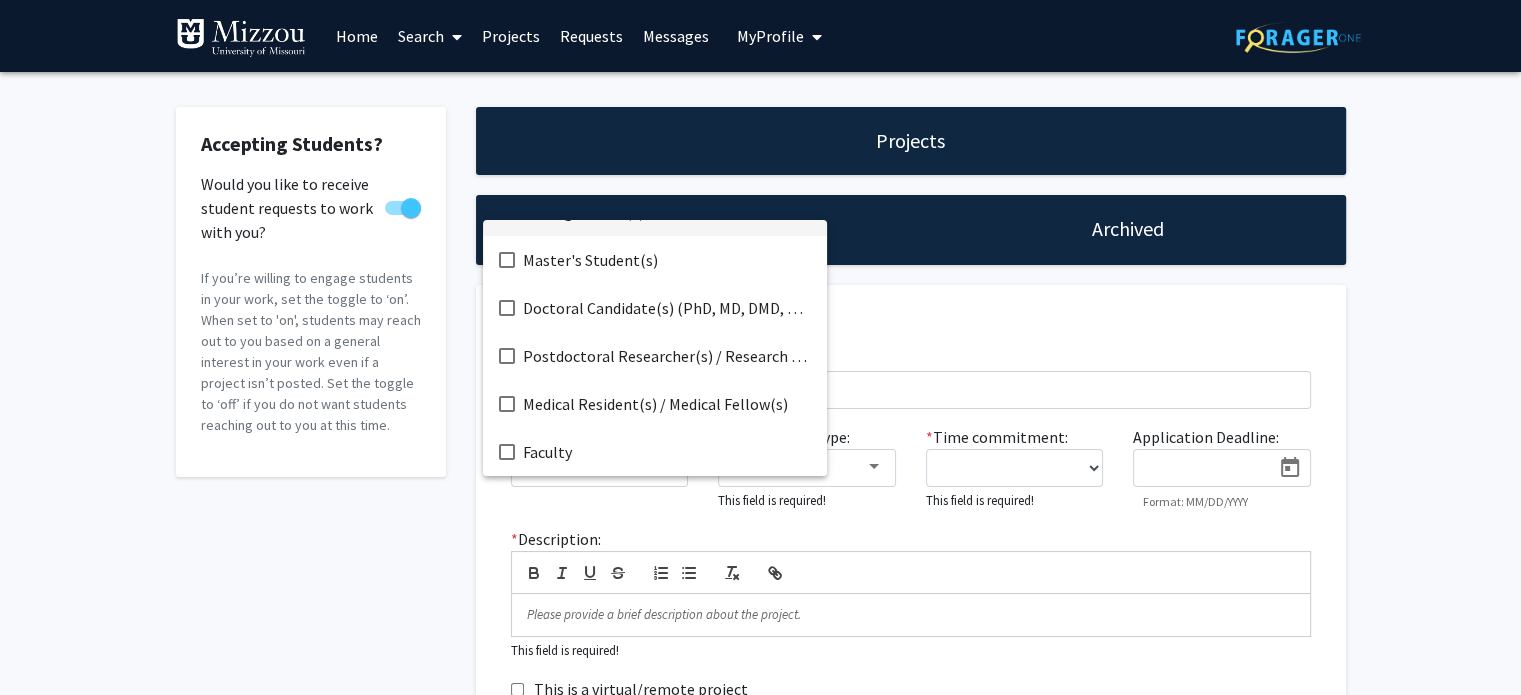 click at bounding box center (760, 347) 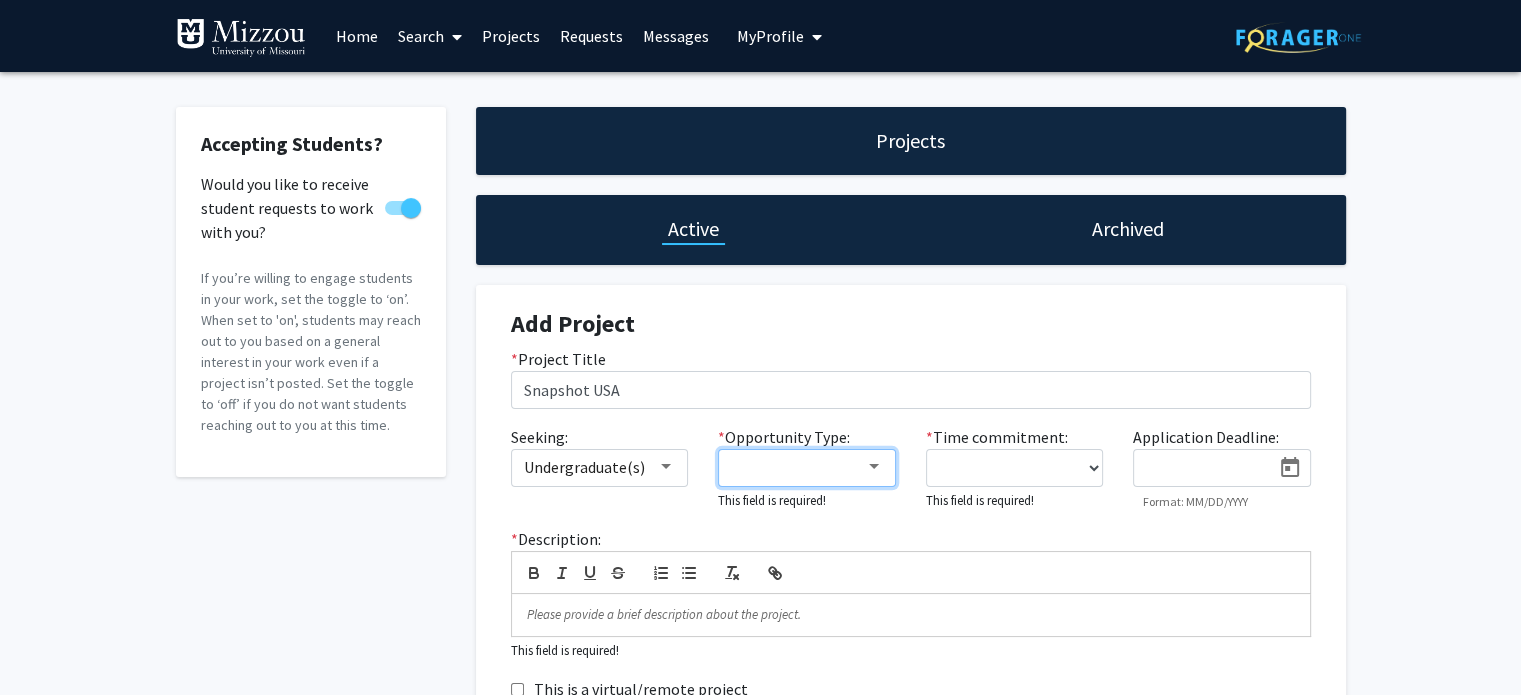 click at bounding box center (798, 467) 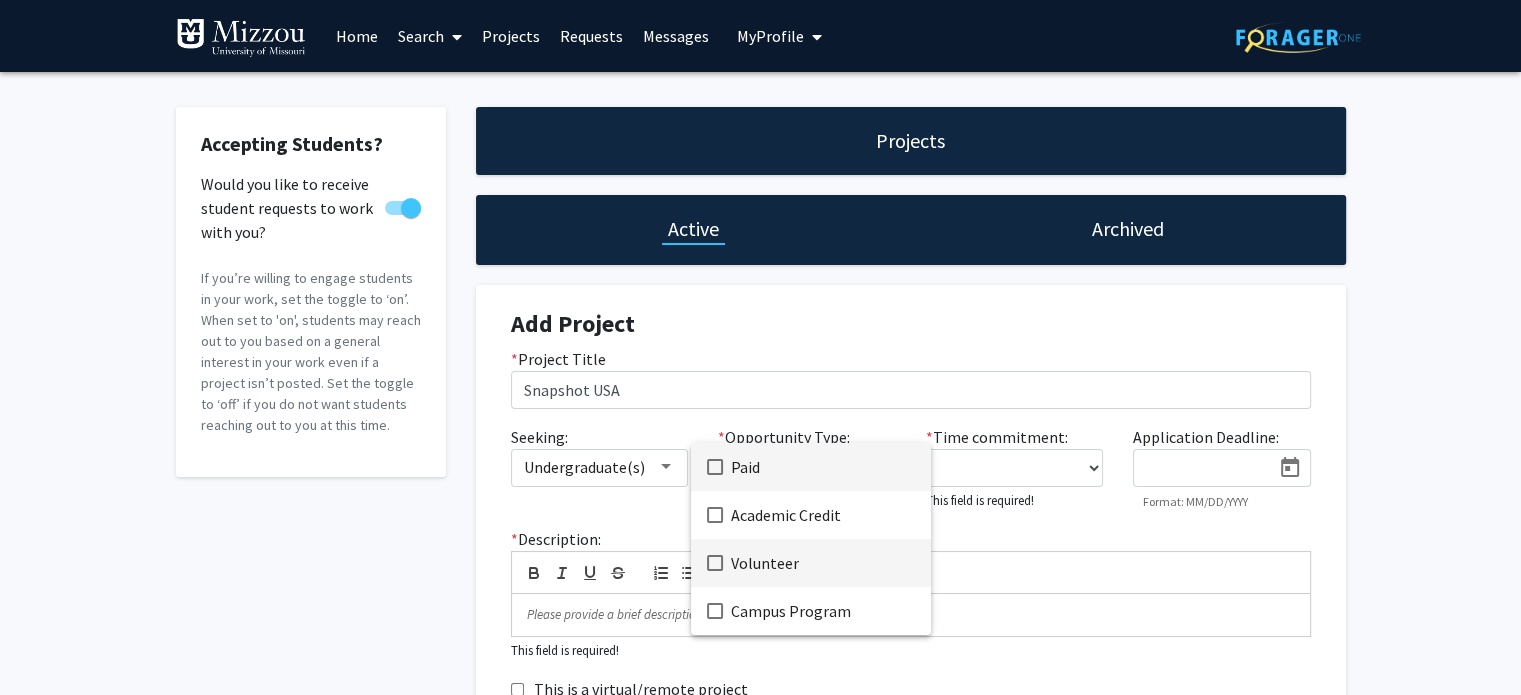 click on "Volunteer" at bounding box center (823, 563) 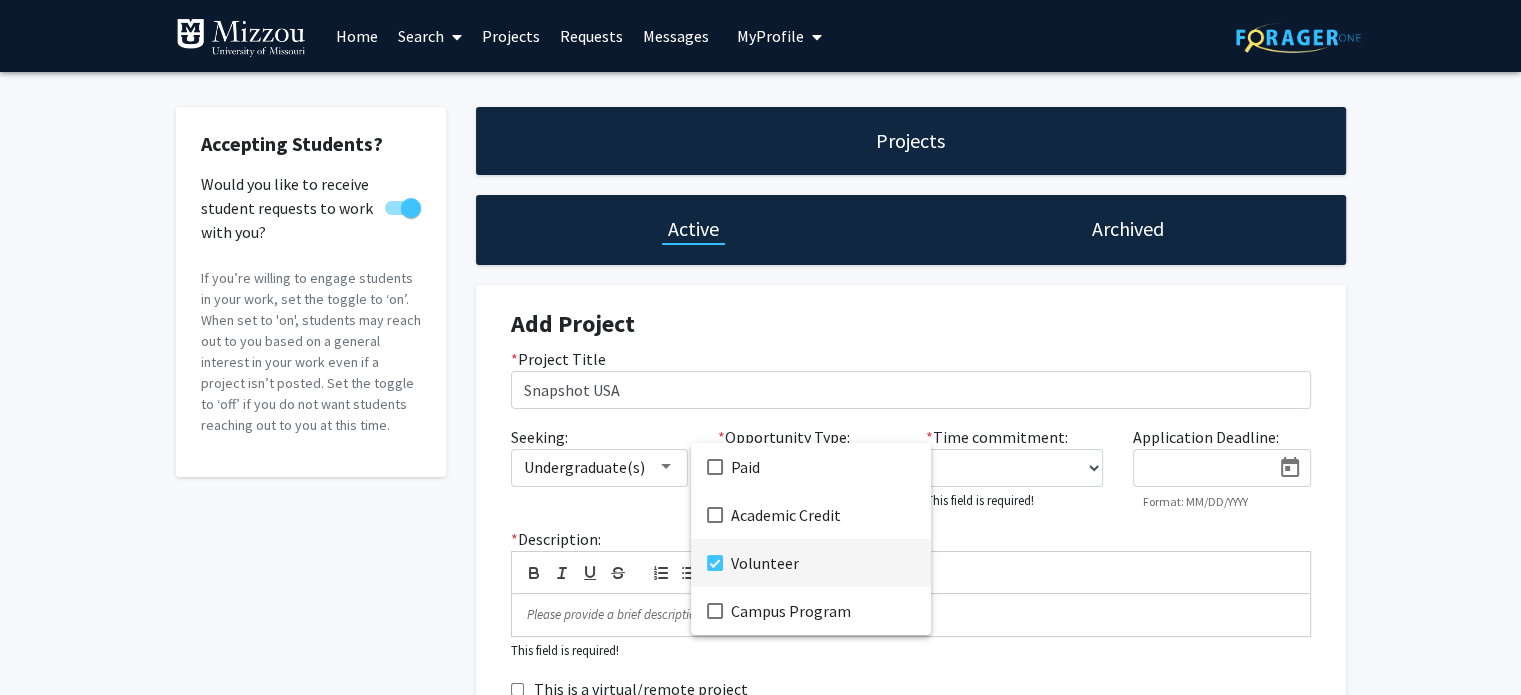 click at bounding box center [760, 347] 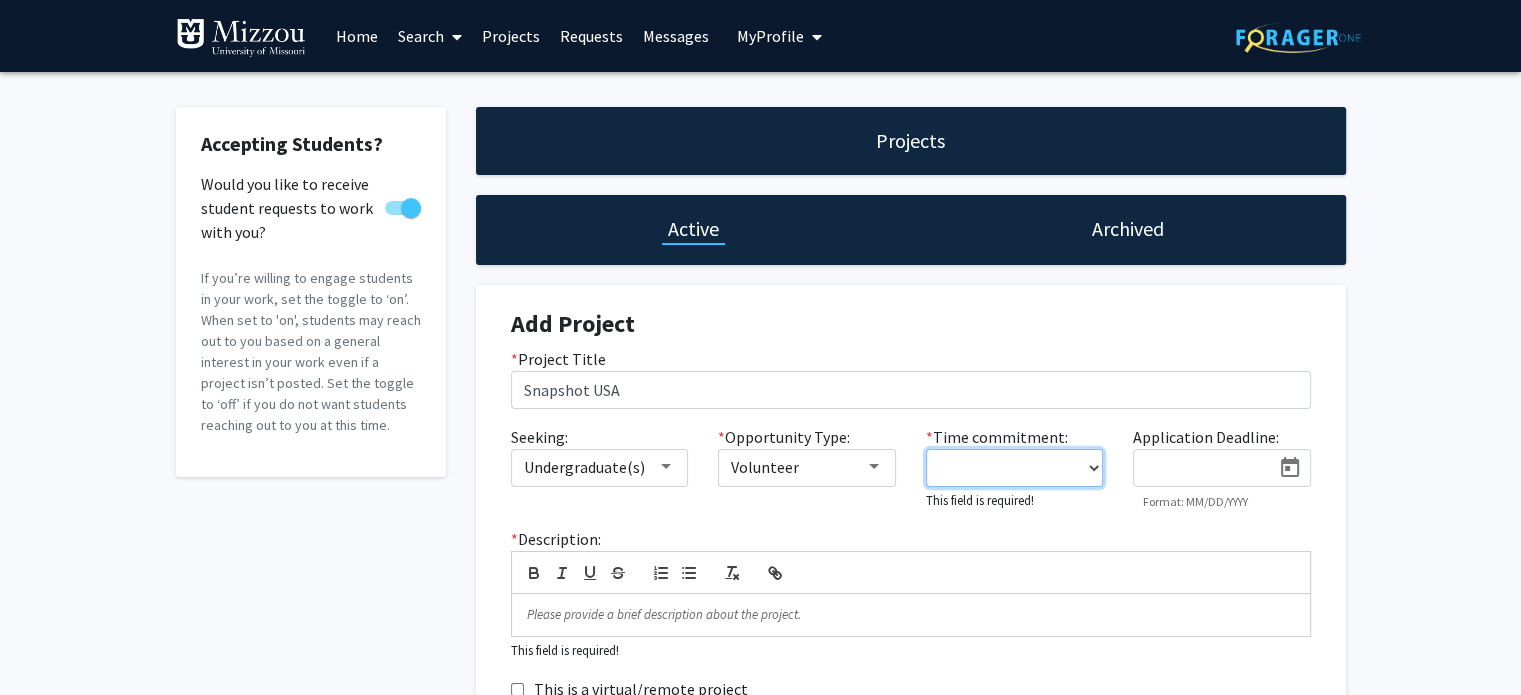 click on "0 - 5 hours/week   5 - 10 hours/week   10 - 15 hours/week   15 - 20 hours/week   20 - 30 hours/week   Fulltime" at bounding box center (1015, 468) 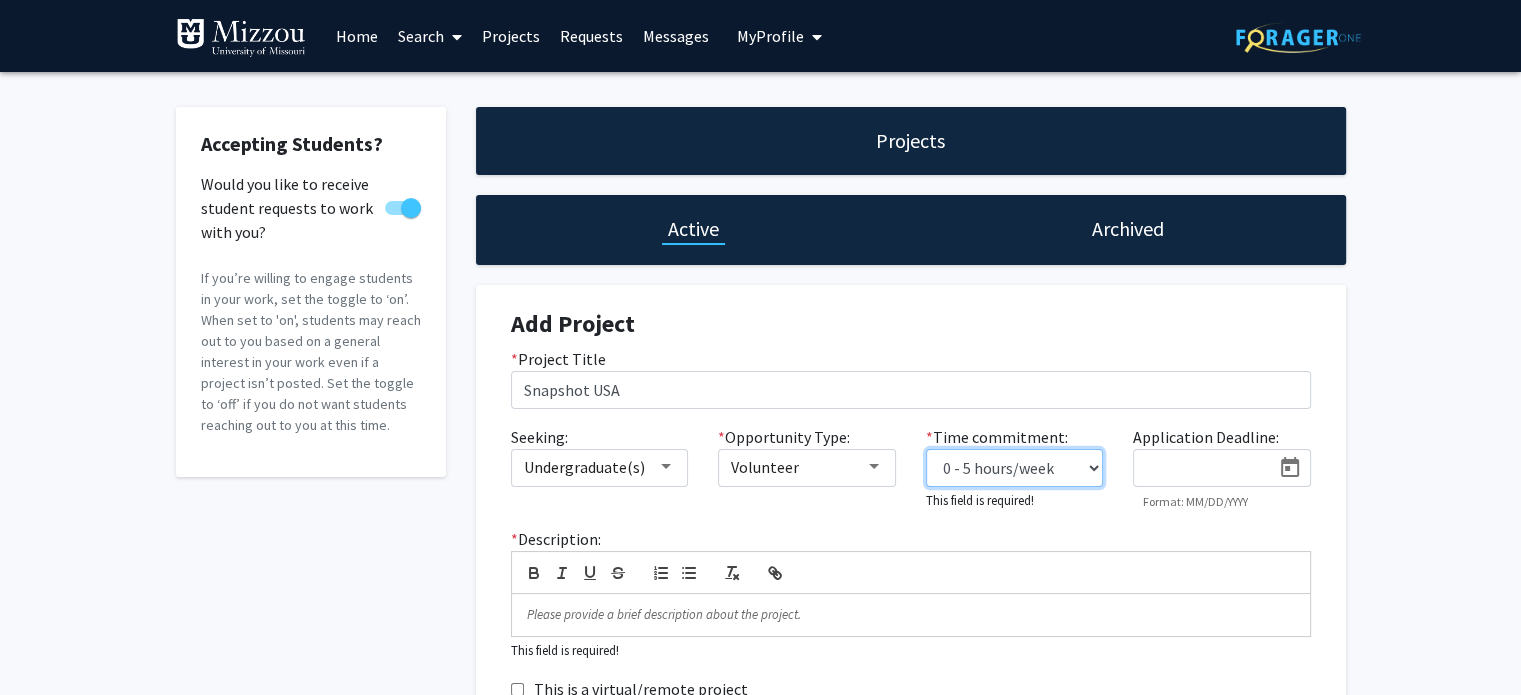 click on "0 - 5 hours/week   5 - 10 hours/week   10 - 15 hours/week   15 - 20 hours/week   20 - 30 hours/week   Fulltime" at bounding box center (1015, 468) 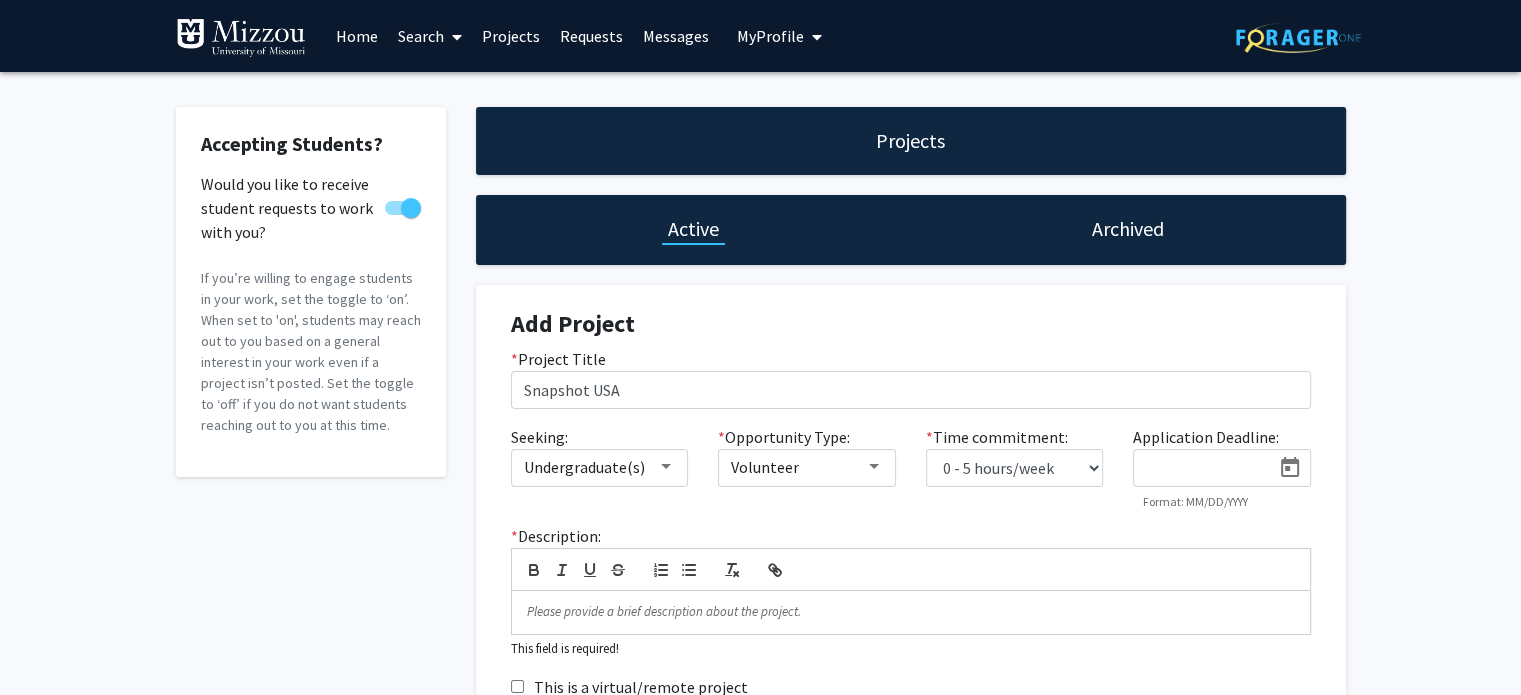 click 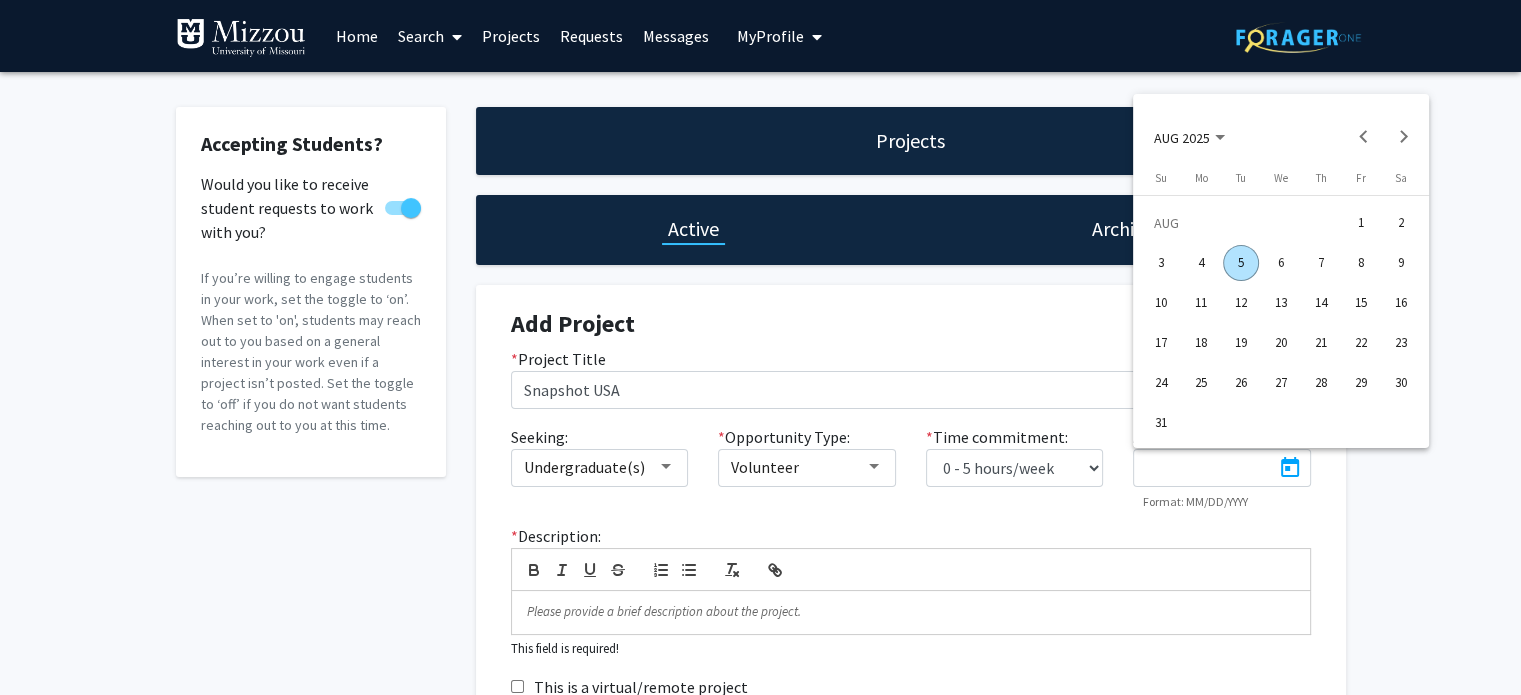 click on "24" at bounding box center [1161, 383] 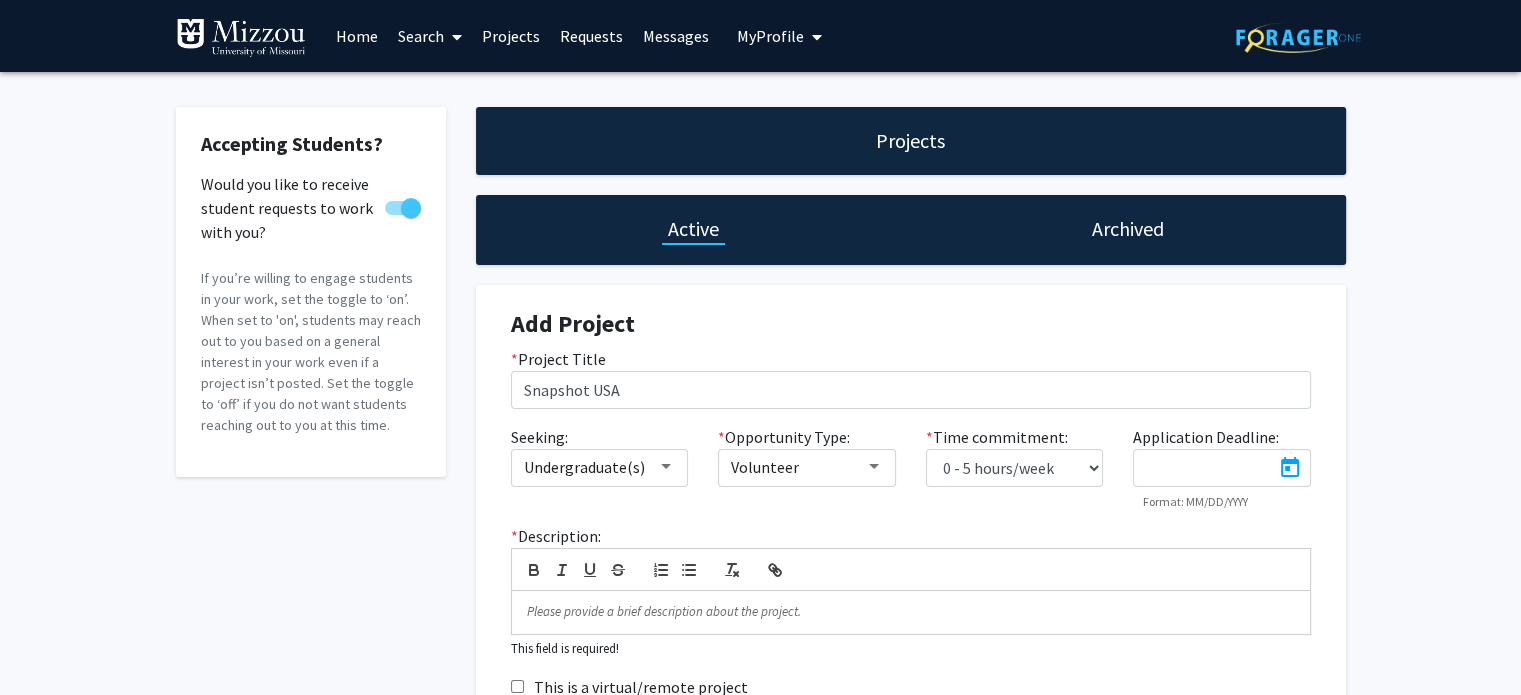 type on "[DATE]" 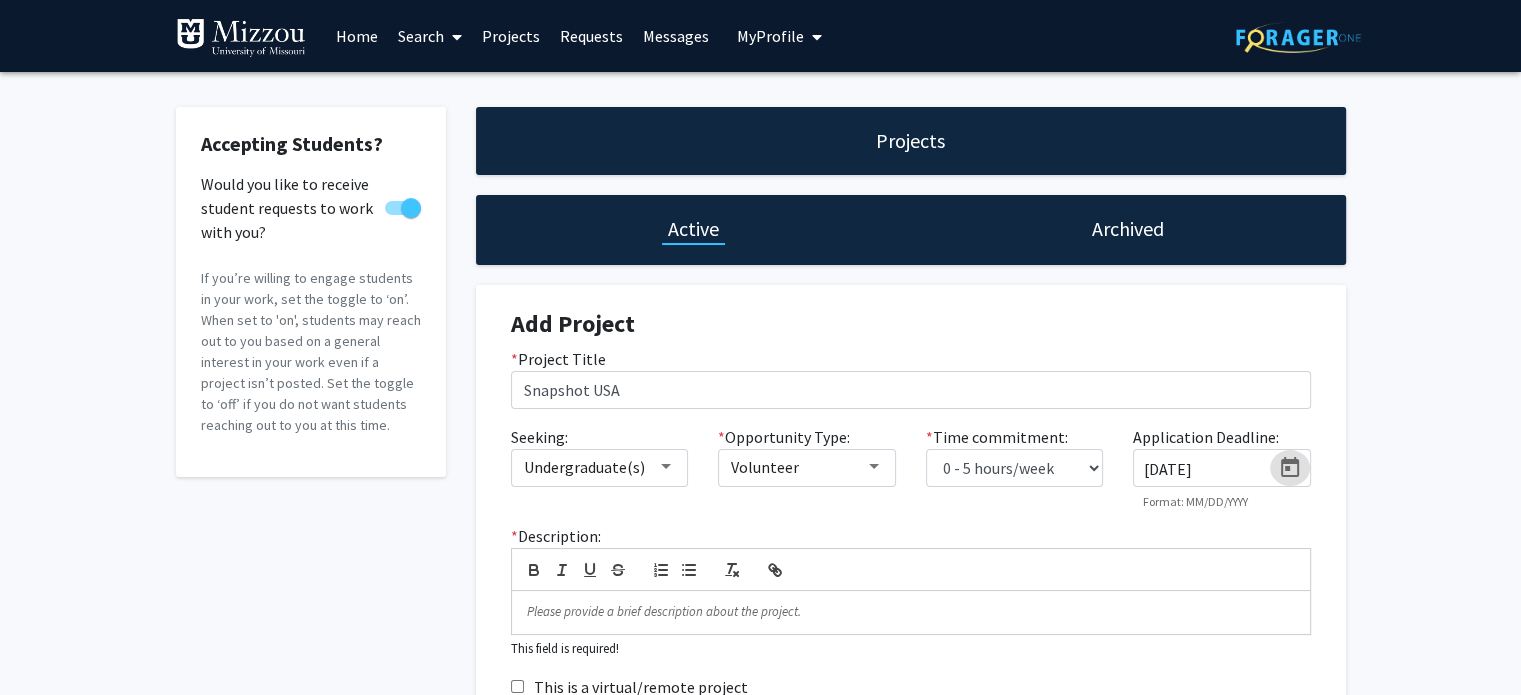 click on "Accepting Students?    Would you like to receive student requests to work with you?   If you’re willing to engage students in your work, set the toggle to ‘on’. When set to 'on', students may reach out to you based on a general interest in your work even if a project isn’t posted. Set the toggle to ‘off’ if you do not want students reaching out to you at this time.  Projects Active Archived Add Project * Project Title  Snapshot USA Seeking: Undergraduate(s) * Opportunity Type: Volunteer * Time commitment:  0 - 5 hours/week   5 - 10 hours/week   10 - 15 hours/week   15 - 20 hours/week   20 - 30 hours/week   Fulltime   Application Deadline: 8/24/2025 Format: MM/DD/YYYY * Description:                                                                               This field is required! This is a virtual/remote project  Add Project   Cancel" 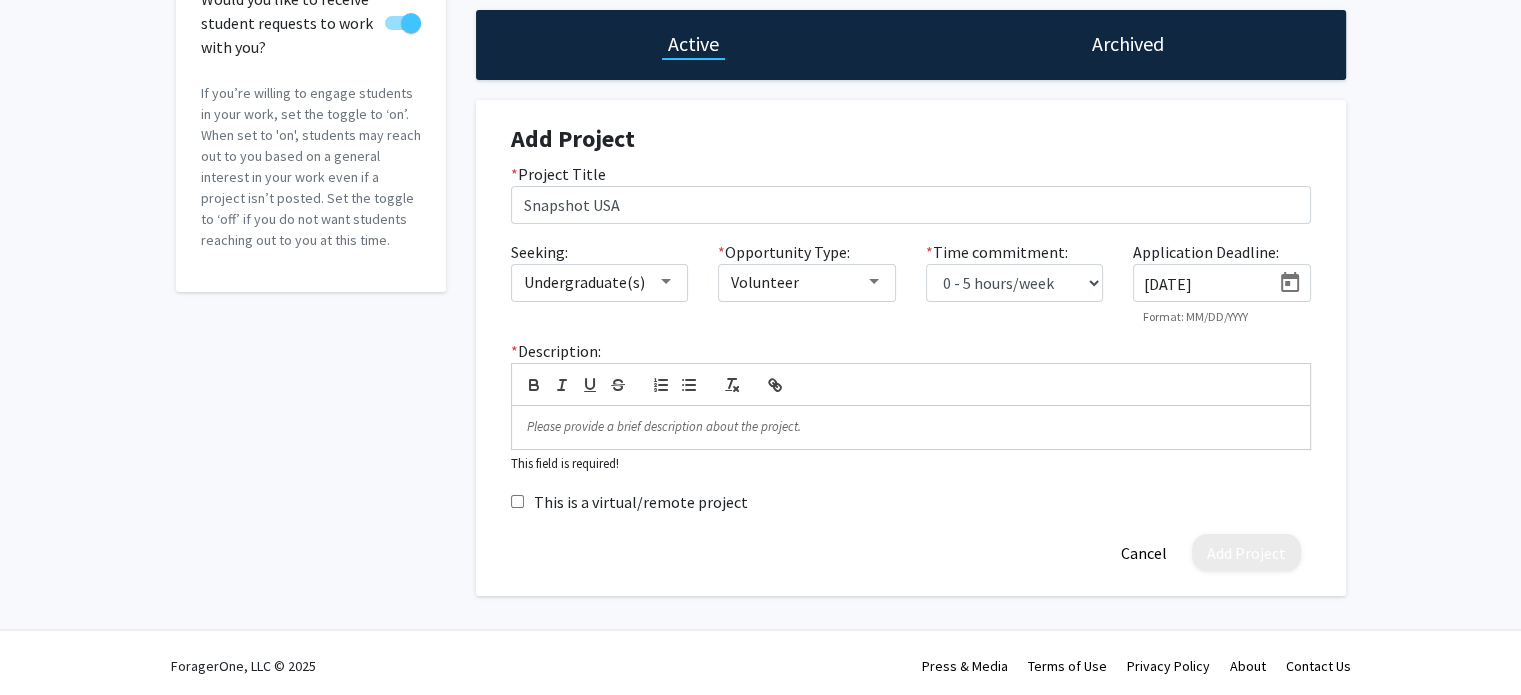 scroll, scrollTop: 190, scrollLeft: 0, axis: vertical 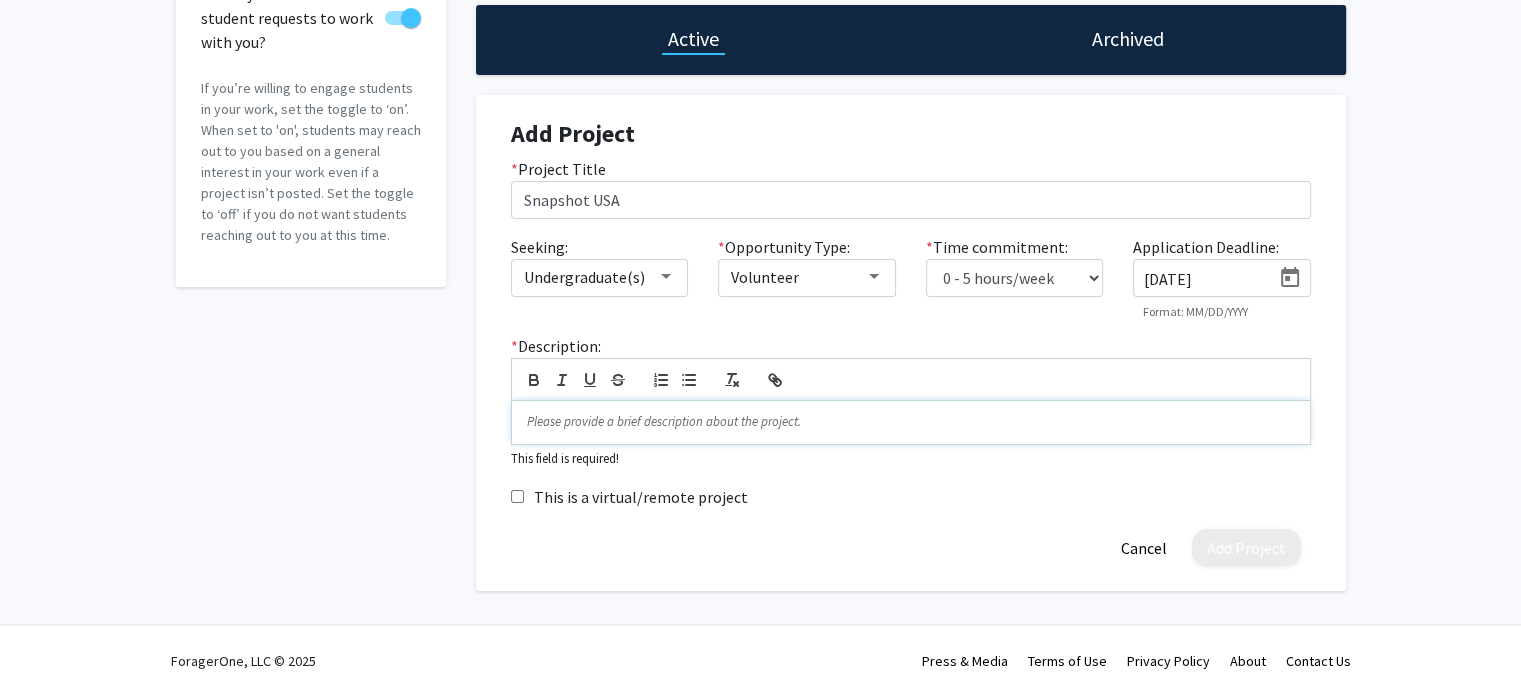 click at bounding box center [911, 422] 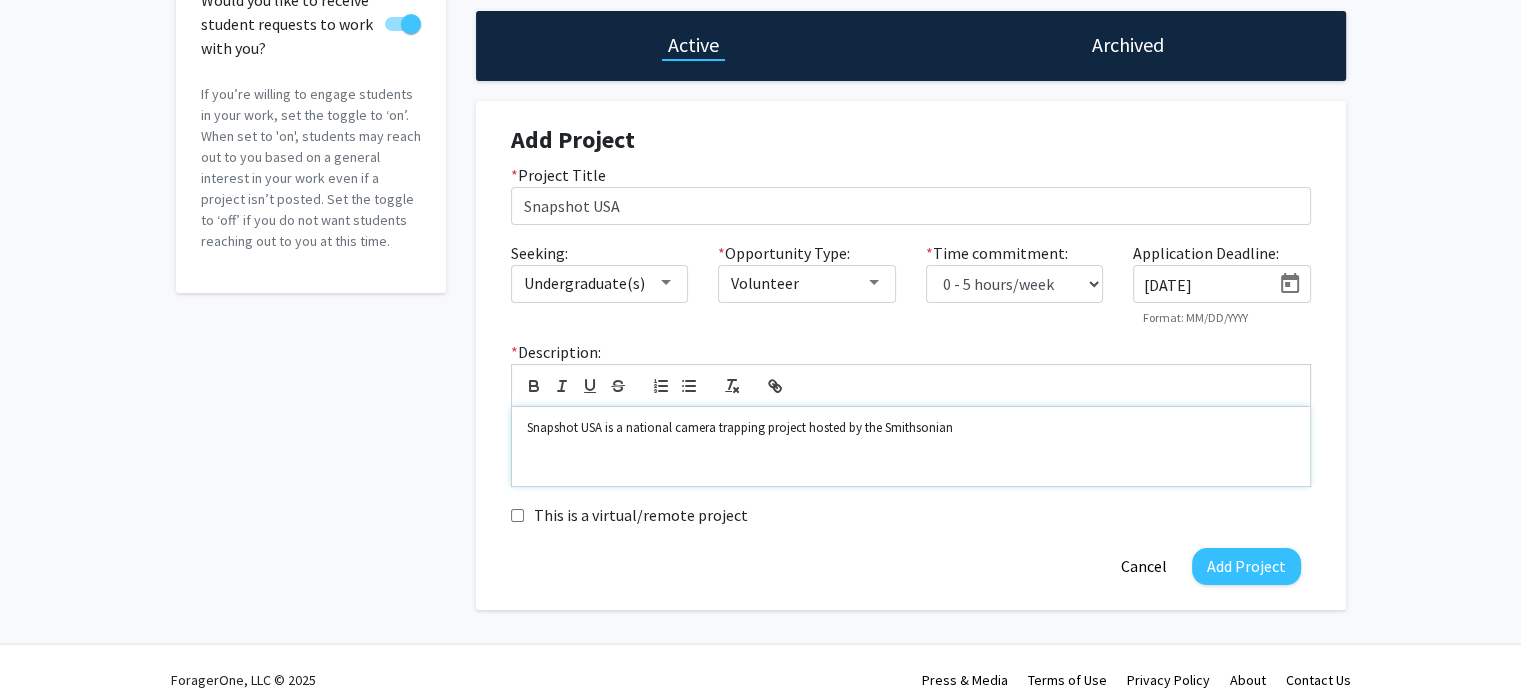 scroll, scrollTop: 190, scrollLeft: 0, axis: vertical 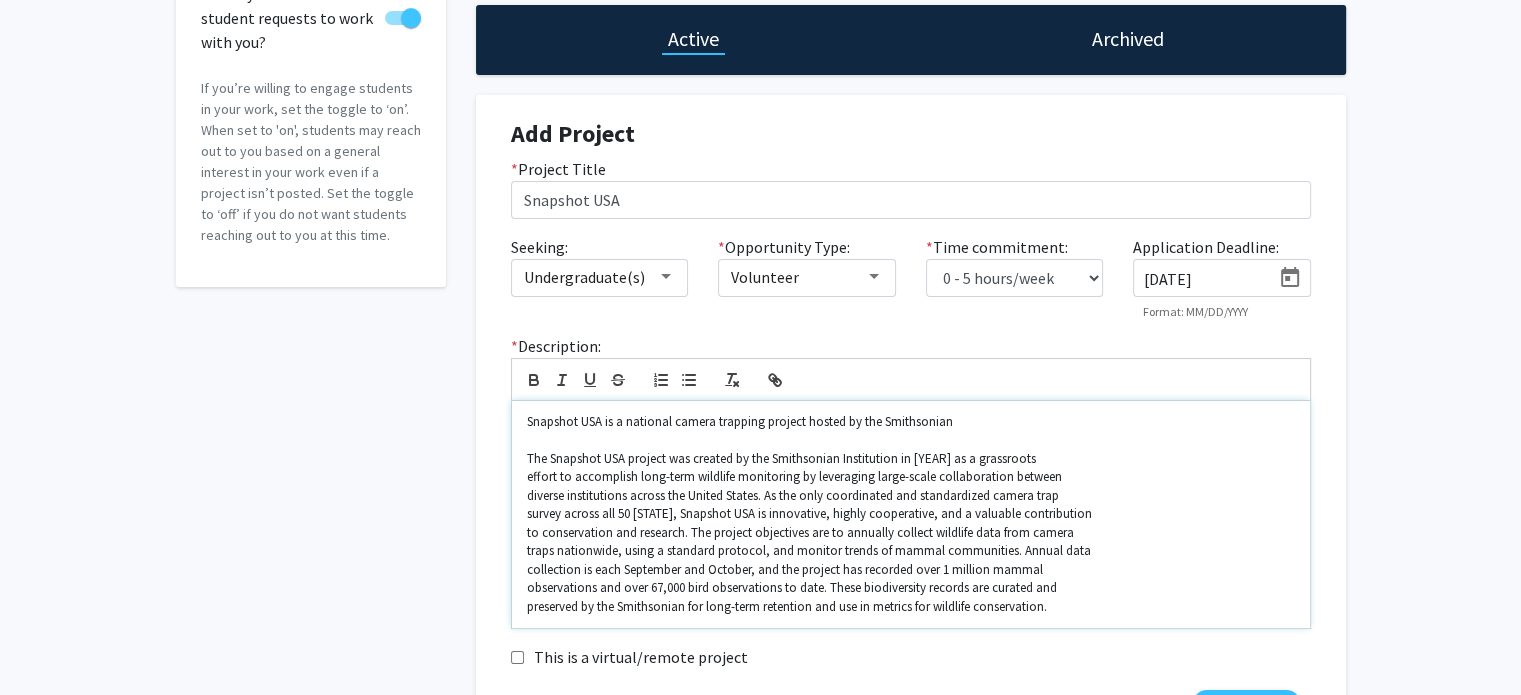 click on "Snapshot USA is a national camera trapping project hosted by the Smithsonian The Snapshot USA project was created by the Smithsonian Institution in 2019 as a grassroots effort to accomplish long-term wildlife monitoring by leveraging large-scale collaboration between diverse institutions across the United States. As the only coordinated and standardized camera trap survey across all 50 [STATE], Snapshot USA is innovative, highly cooperative, and a valuable contribution to conservation and research. The project objectives are to annually collect wildlife data from camera traps nationwide, using a standard protocol, and monitor trends of mammal communities. Annual data collection is each September and October, and the project has recorded over 1 million mammal observations and over 67,000 bird observations to date. These biodiversity records are curated and preserved by the Smithsonian for long-term retention and use in metrics for wildlife conservation." at bounding box center [911, 514] 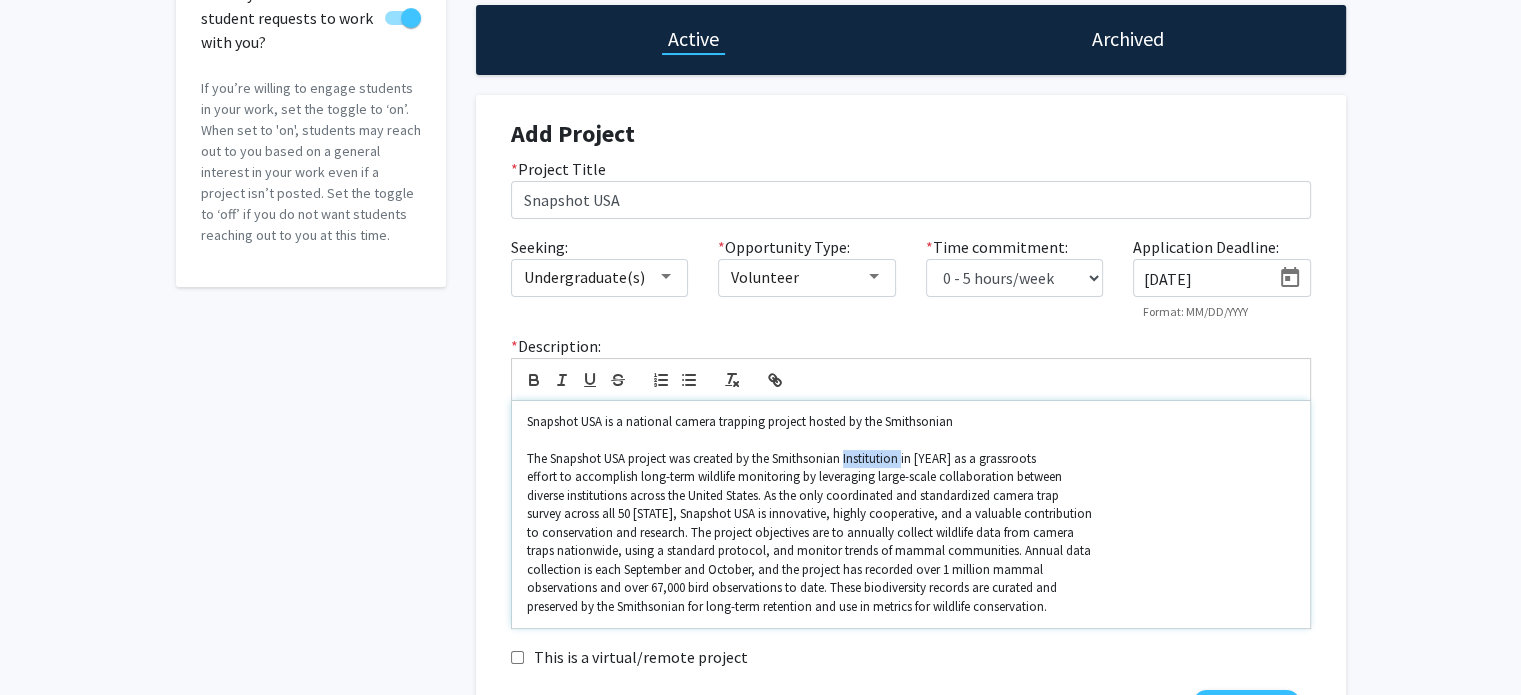 click on "The Snapshot USA project was created by the Smithsonian Institution in [YEAR] as a grassroots" at bounding box center (911, 459) 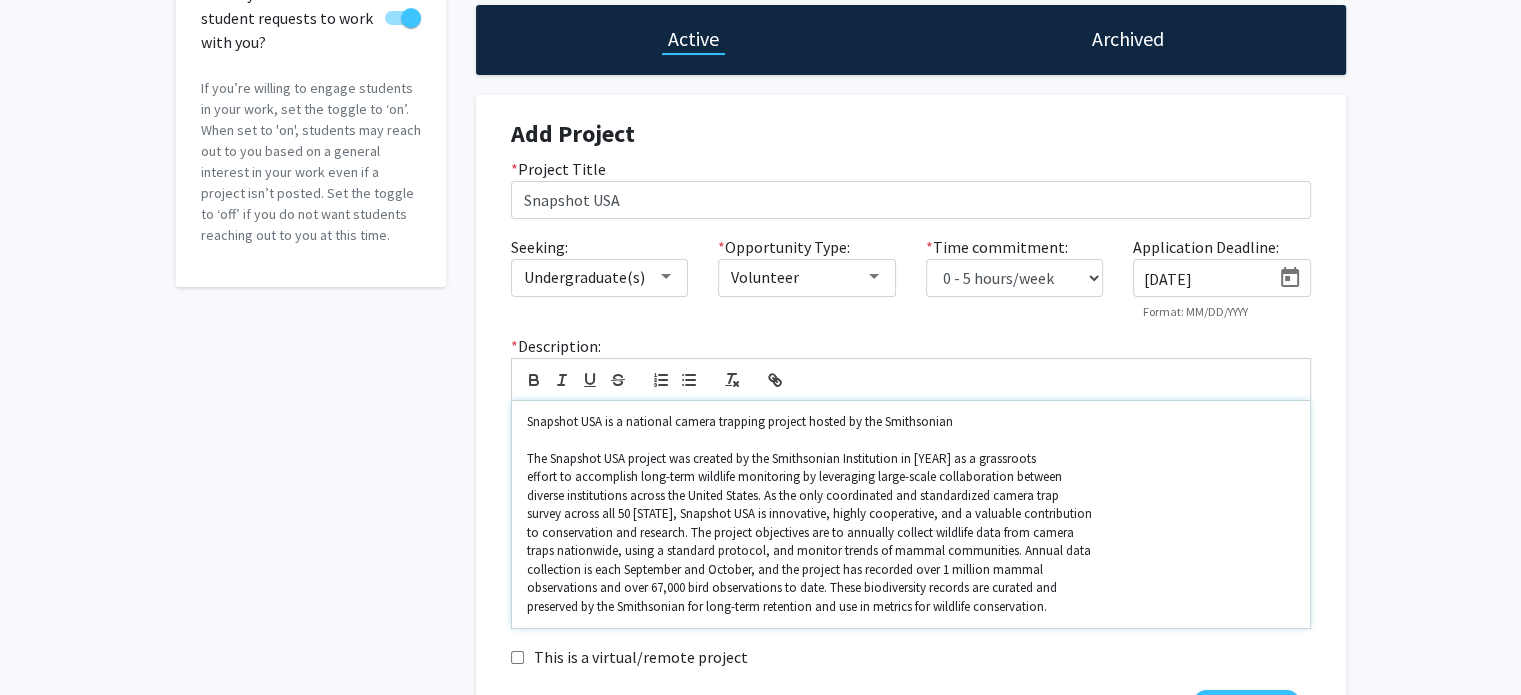click on "Snapshot USA is a national camera trapping project hosted by the Smithsonian" at bounding box center [911, 422] 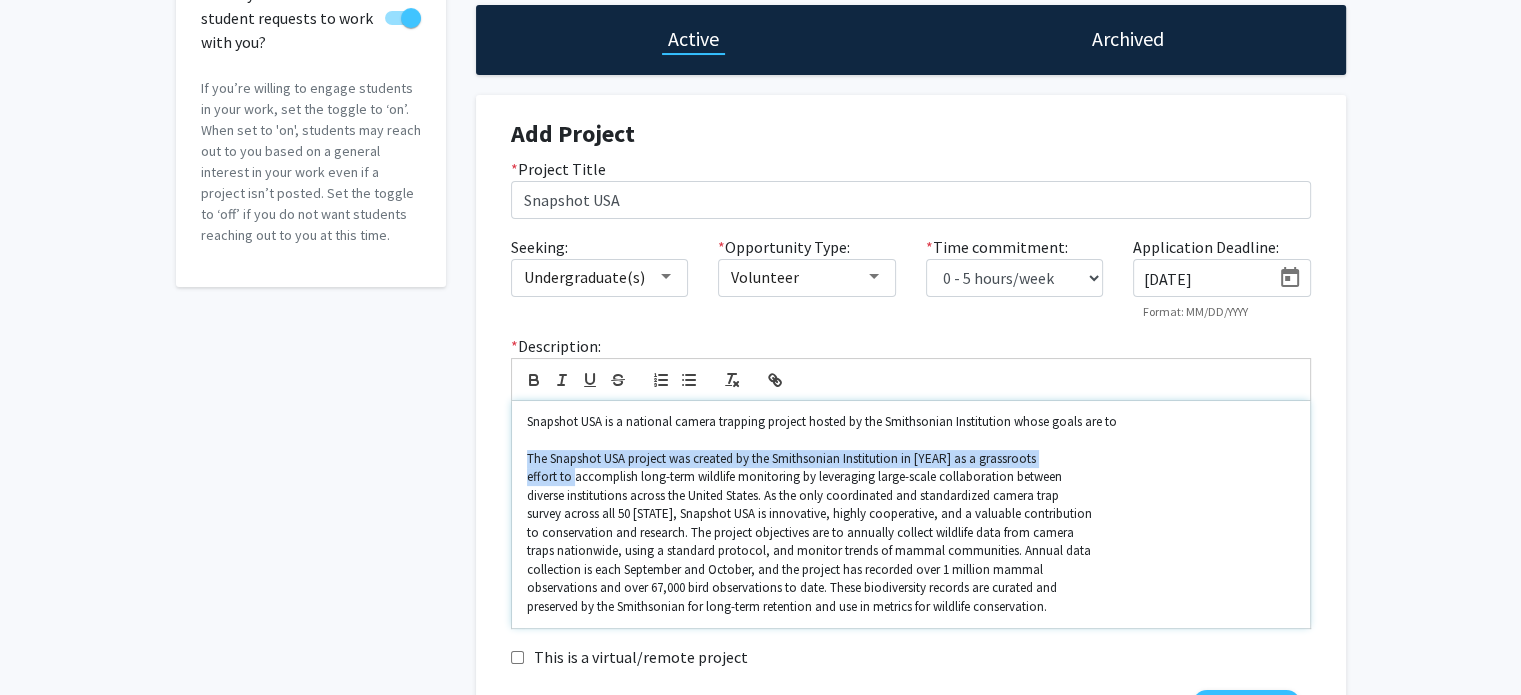 drag, startPoint x: 571, startPoint y: 475, endPoint x: 518, endPoint y: 443, distance: 61.91123 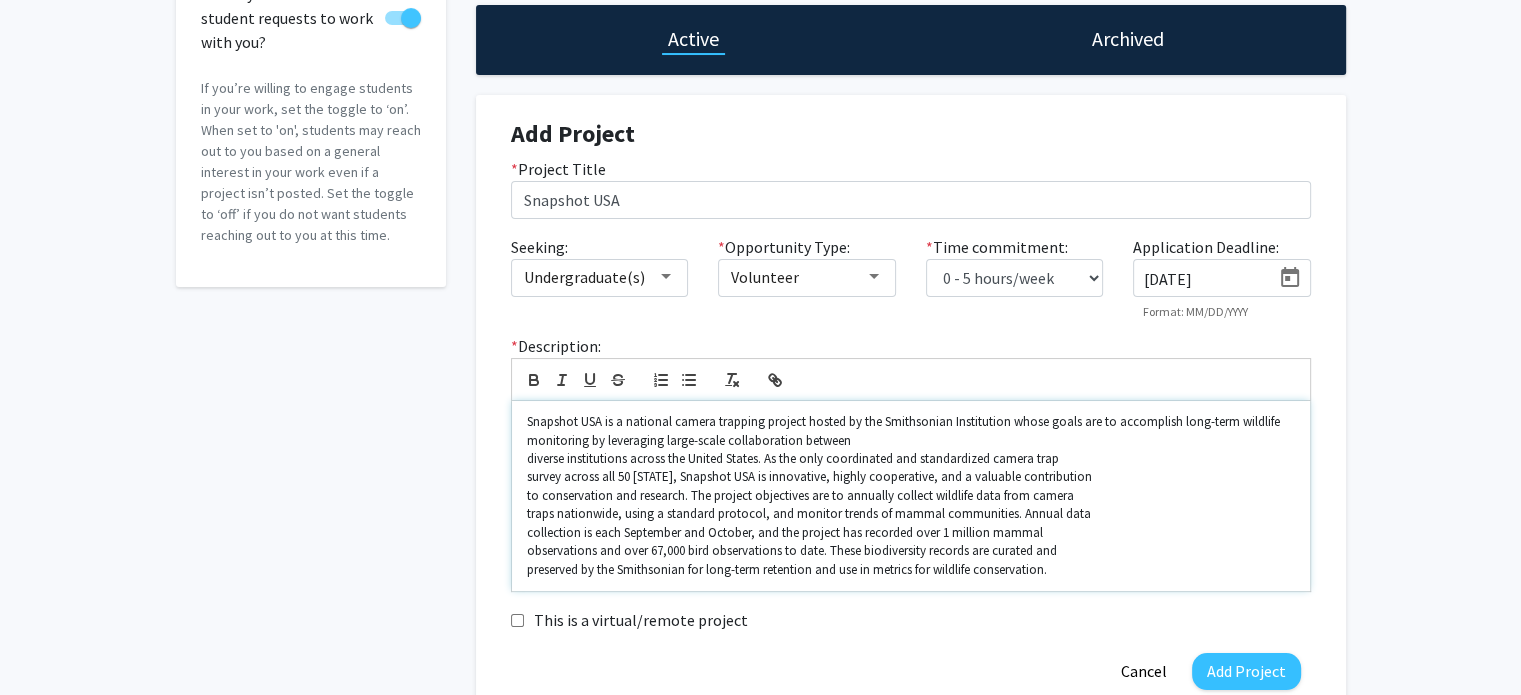 click on "Snapshot USA is a national camera trapping project hosted by the Smithsonian Institution whose goals are to accomplish long-term wildlife monitoring by leveraging large-scale collaboration between" at bounding box center [911, 431] 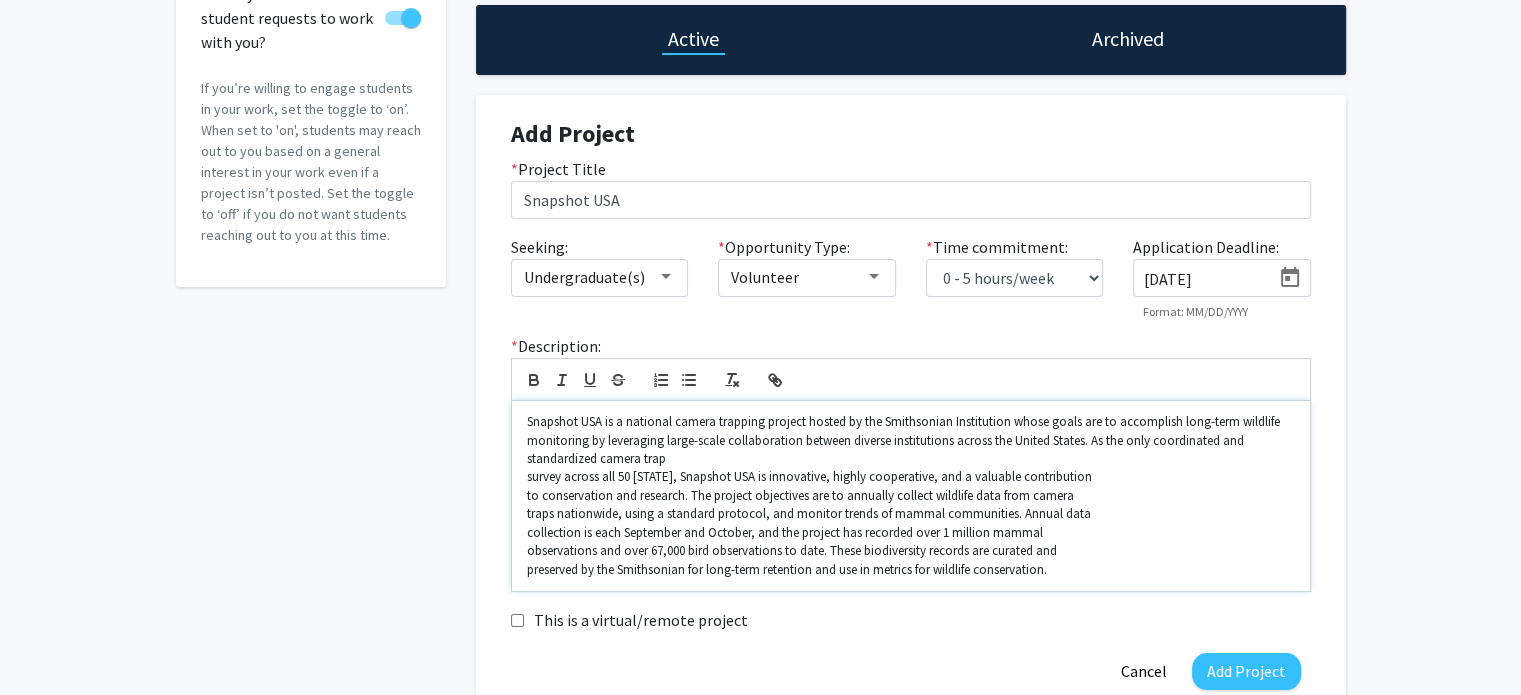 click on "Snapshot USA is a national camera trapping project hosted by the Smithsonian Institution whose goals are to accomplish long-term wildlife monitoring by leveraging large-scale collaboration between diverse institutions across the United States. As the only coordinated and standardized camera trap" at bounding box center (911, 440) 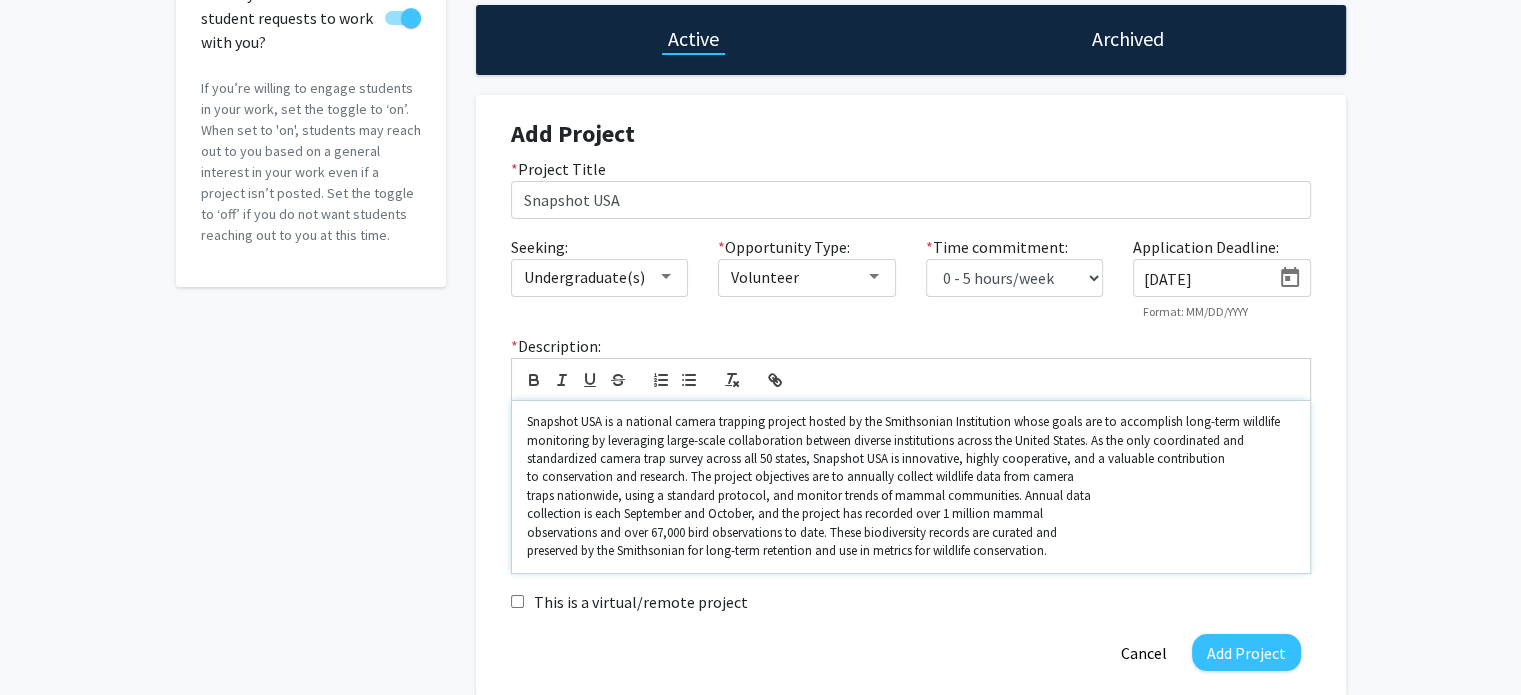 click on "to conservation and research. The project objectives are to annually collect wildlife data from camera" at bounding box center [911, 477] 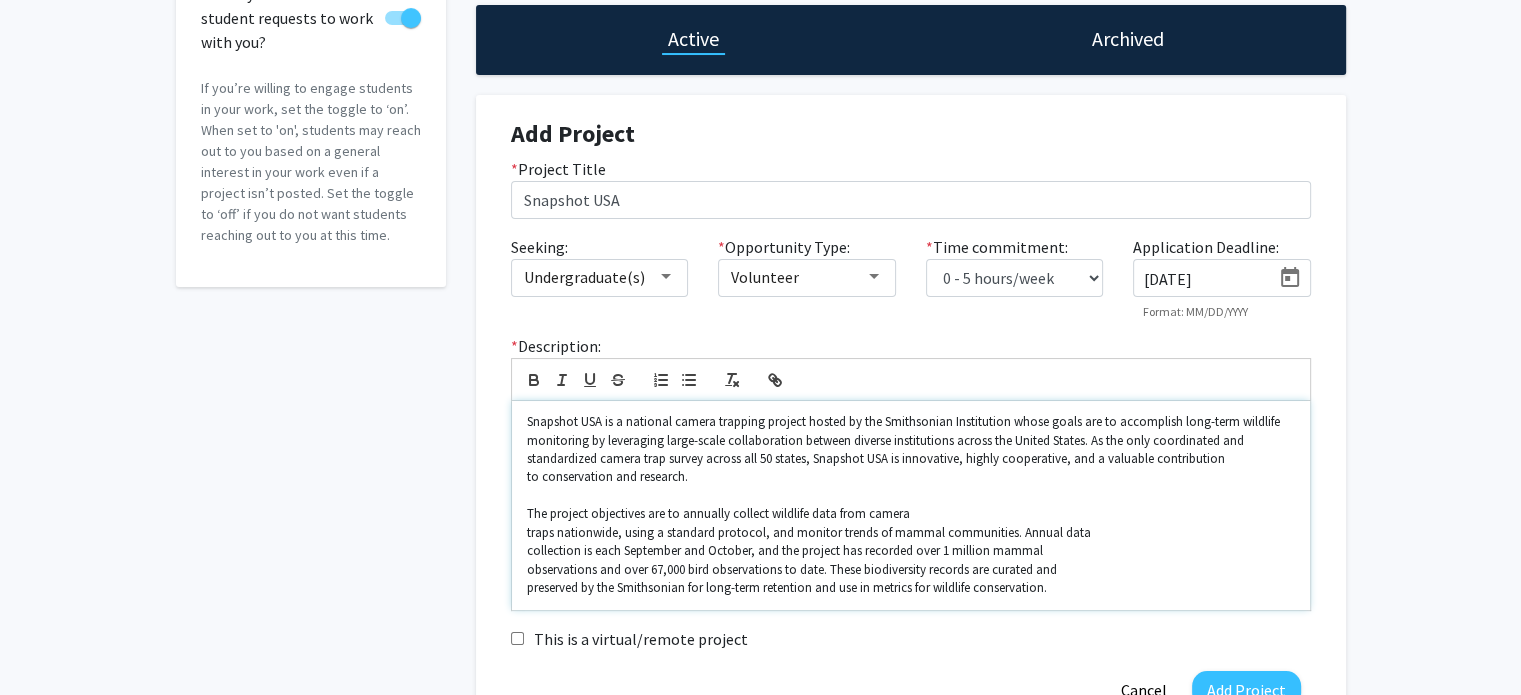 click on "Snapshot USA is a national camera trapping project hosted by the Smithsonian Institution whose goals are to accomplish long-term wildlife monitoring by leveraging large-scale collaboration between diverse institutions across the United States. As the only coordinated and standardized camera trap survey across all 50 states, Snapshot USA is innovative, highly cooperative, and a valuable contribution" at bounding box center (911, 440) 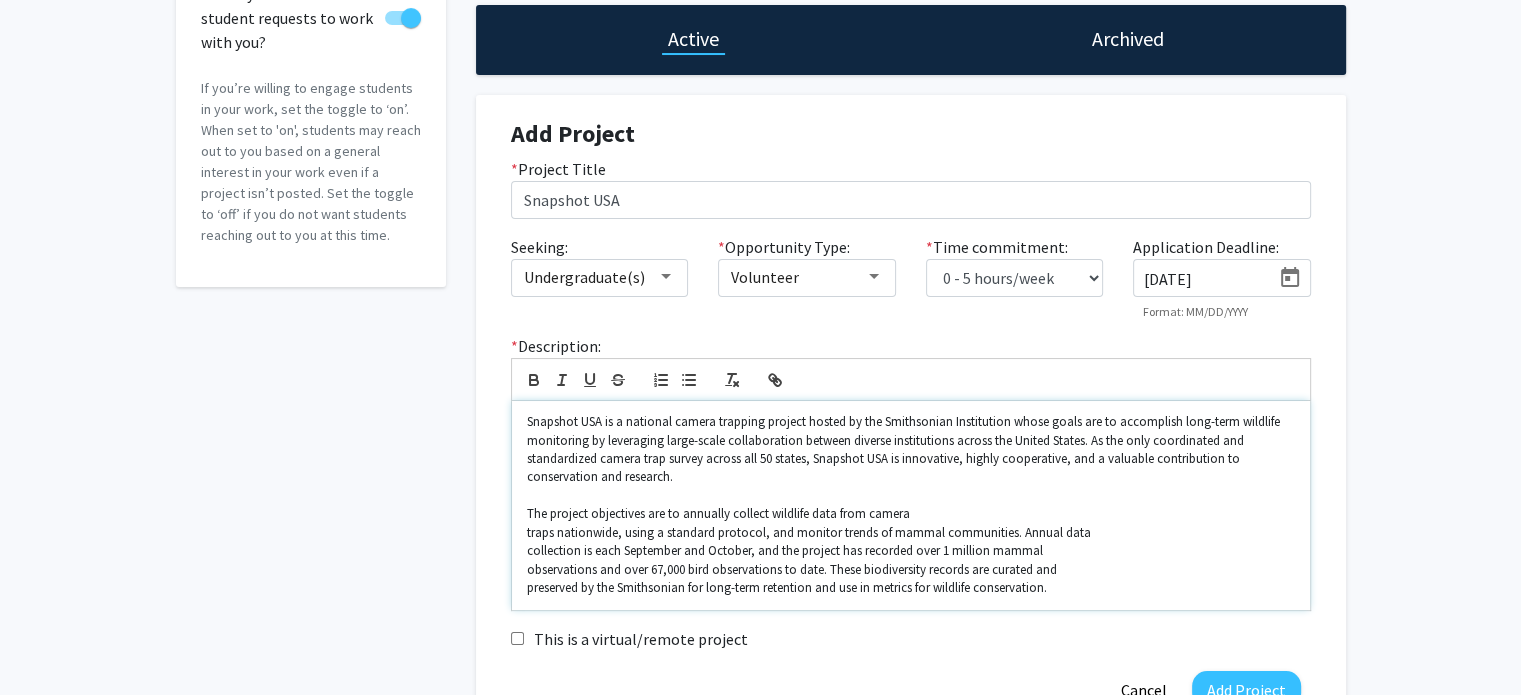 click on "traps nationwide, using a standard protocol, and monitor trends of mammal communities. Annual data" at bounding box center [911, 533] 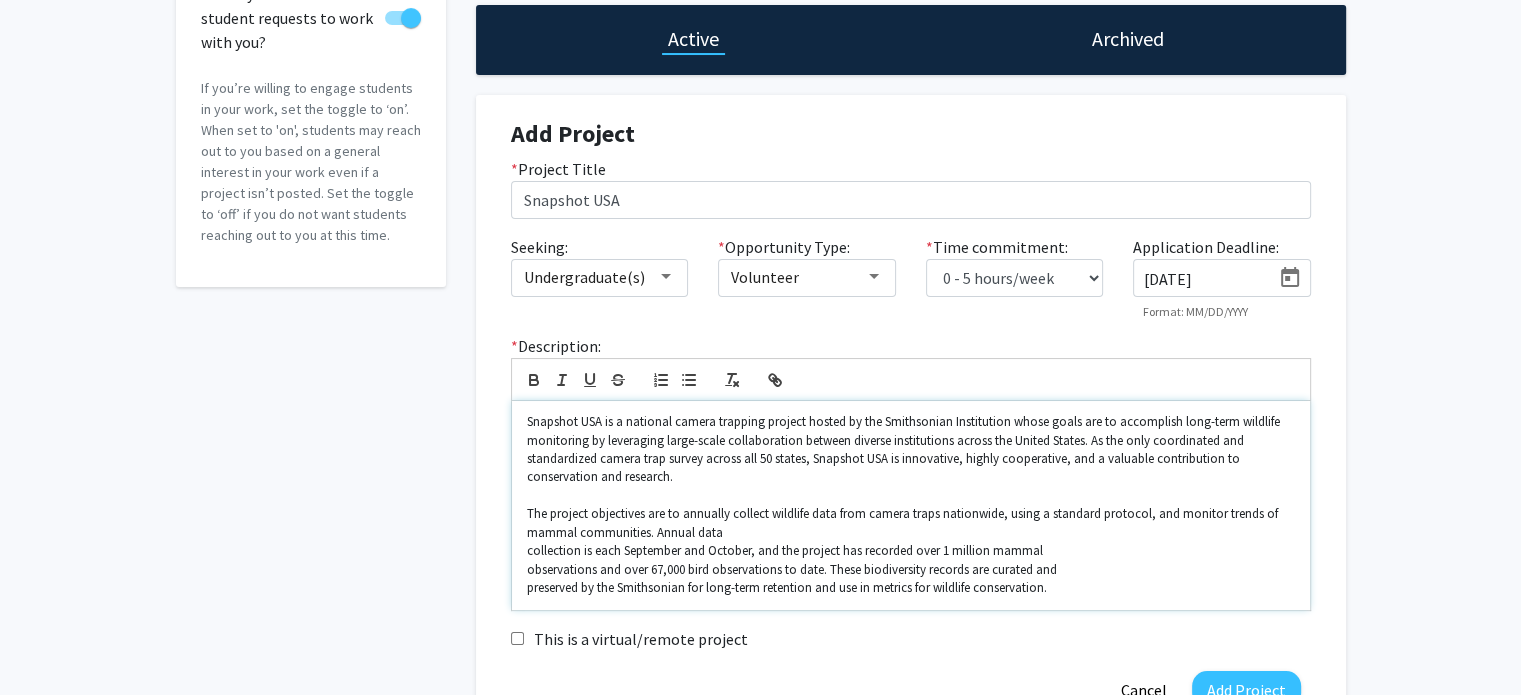 click on "The project objectives are to annually collect wildlife data from camera traps nationwide, using a standard protocol, and monitor trends of mammal communities. Annual data" at bounding box center [911, 523] 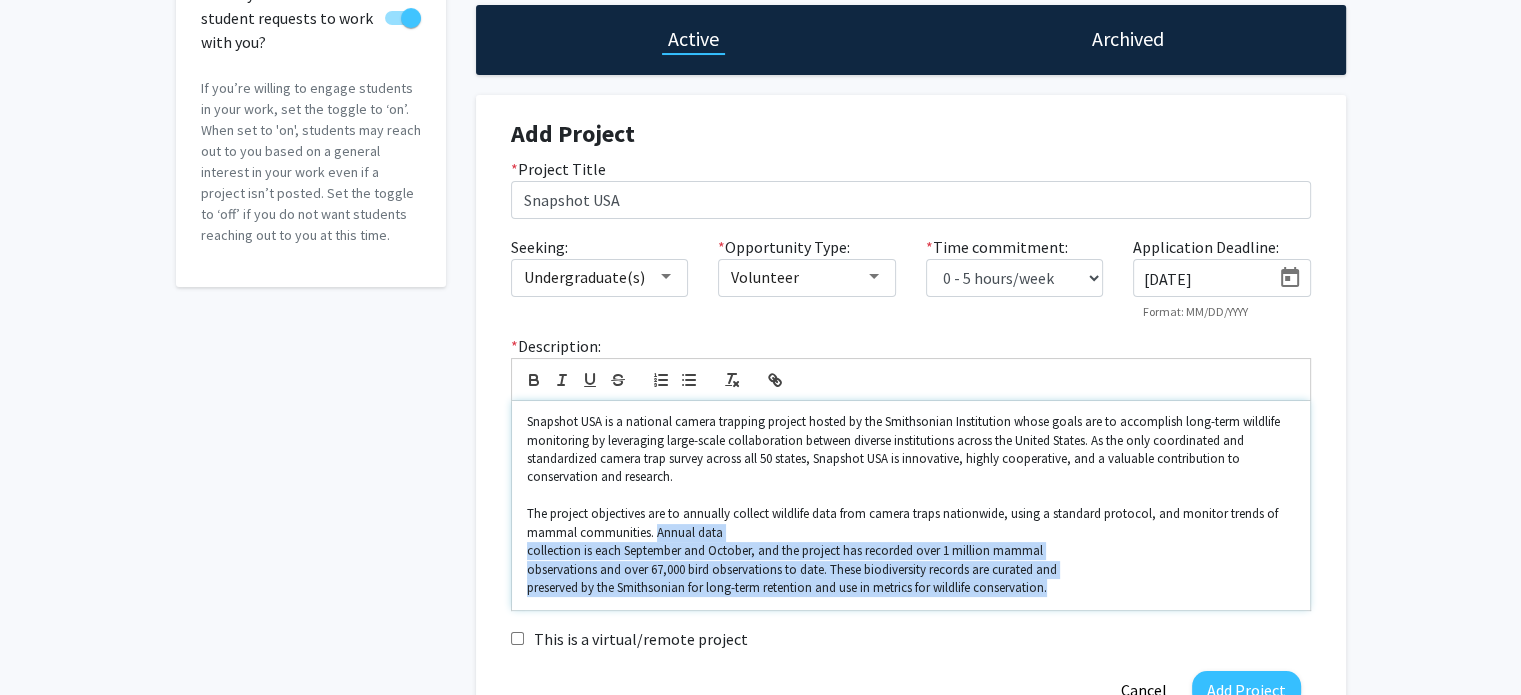 drag, startPoint x: 656, startPoint y: 535, endPoint x: 1174, endPoint y: 592, distance: 521.12665 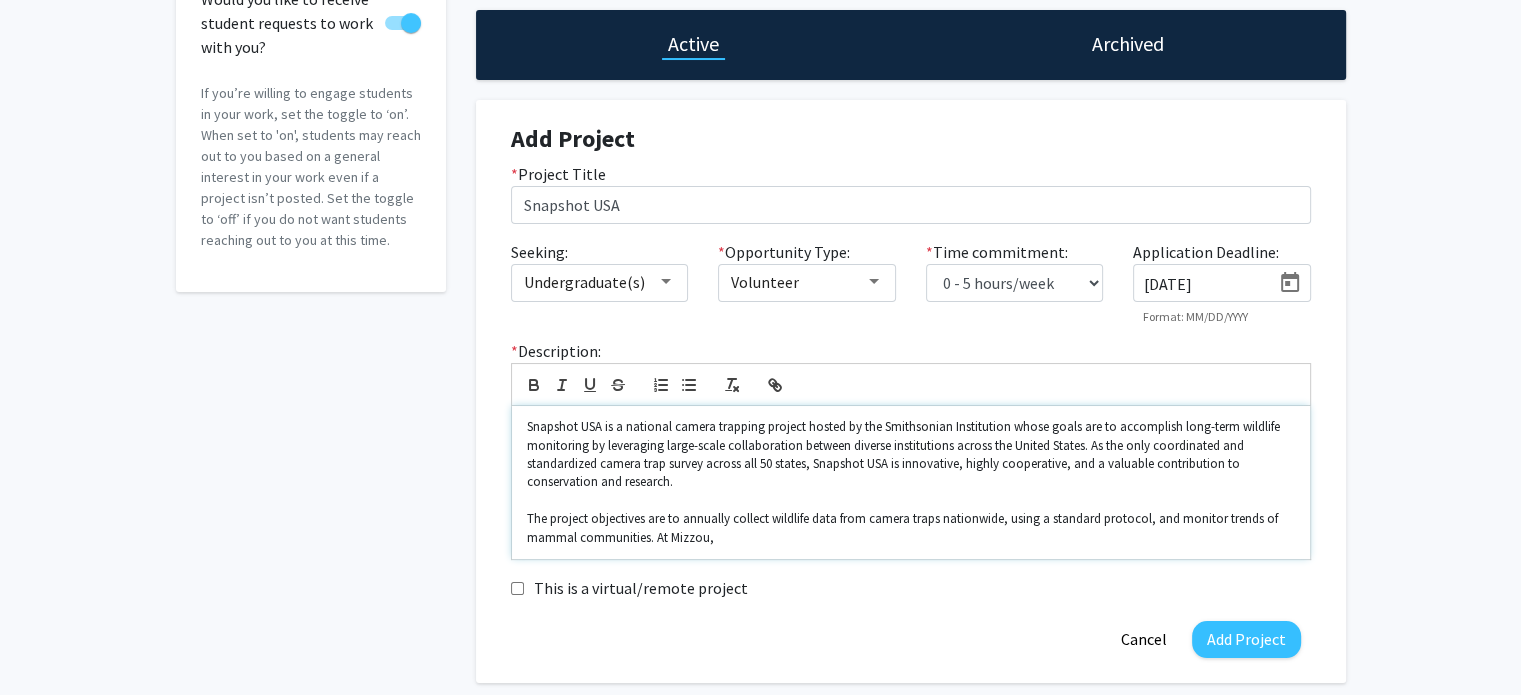 scroll, scrollTop: 277, scrollLeft: 0, axis: vertical 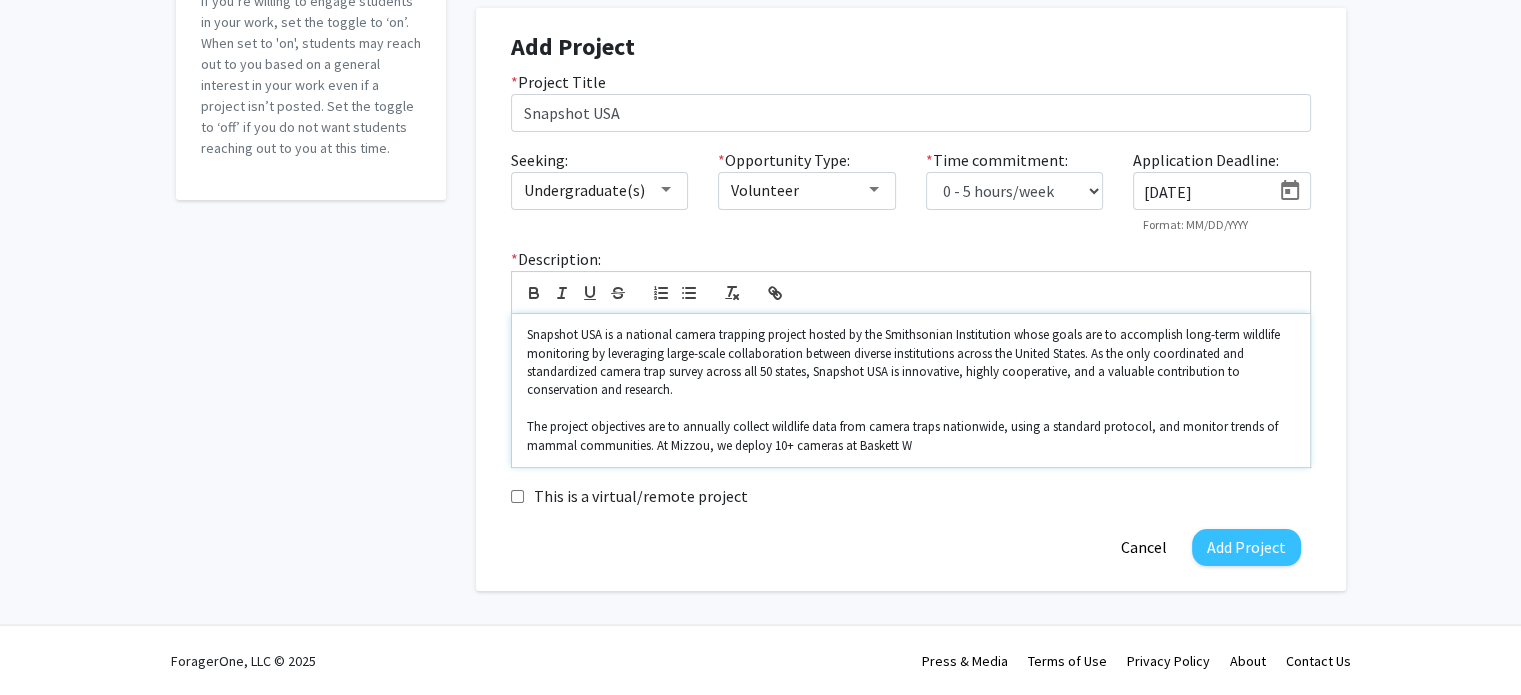drag, startPoint x: 939, startPoint y: 450, endPoint x: 876, endPoint y: 470, distance: 66.09841 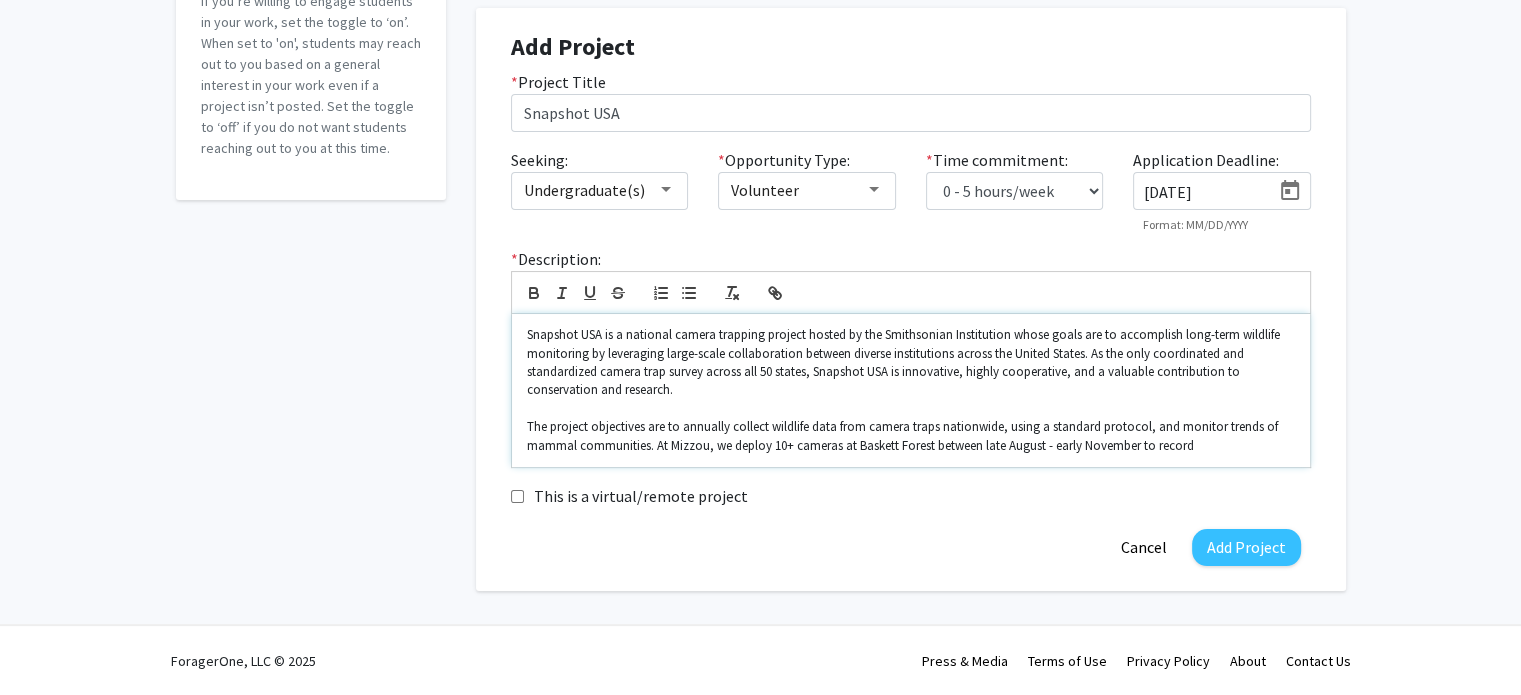 click on "The project objectives are to annually collect wildlife data from camera traps nationwide, using a standard protocol, and monitor trends of mammal communities. At Mizzou, we deploy 10+ cameras at Baskett Forest between late August - early November to record" at bounding box center [911, 436] 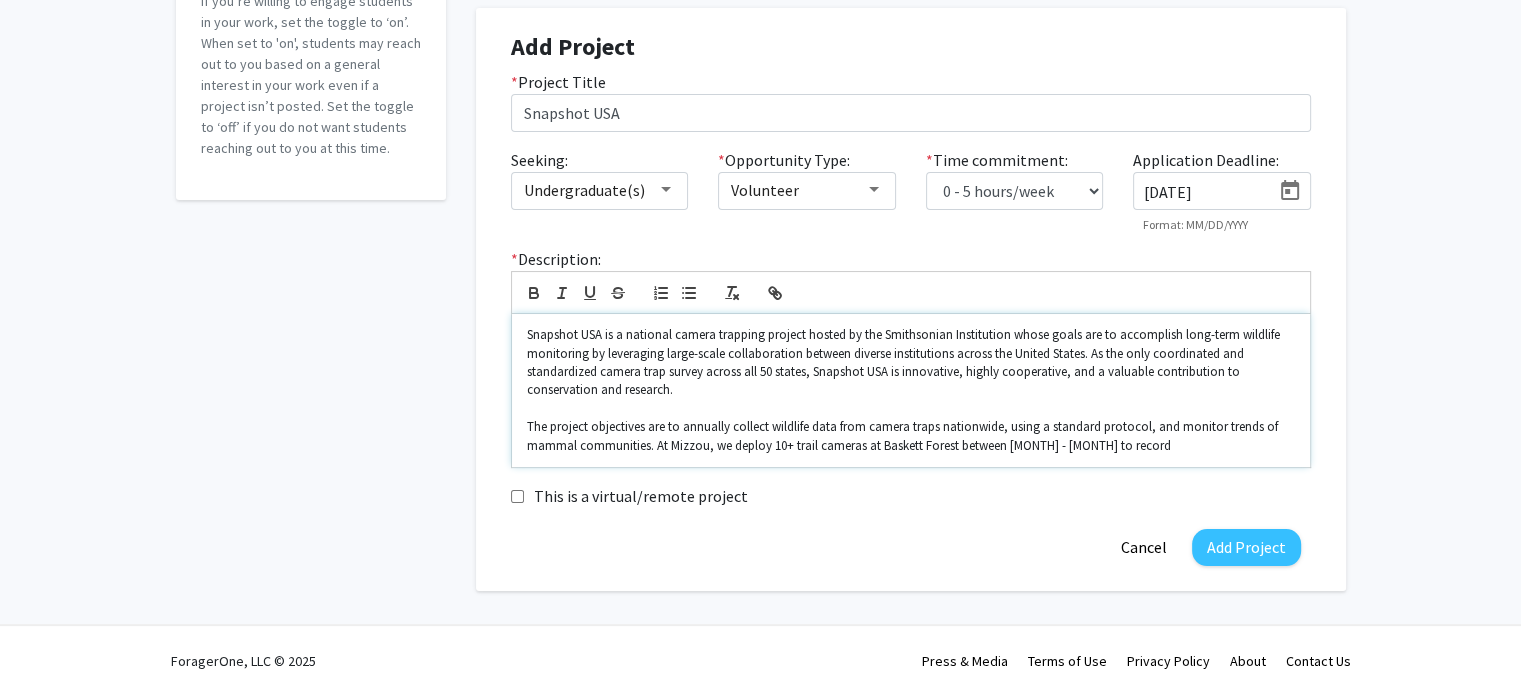 click on "The project objectives are to annually collect wildlife data from camera traps nationwide, using a standard protocol, and monitor trends of mammal communities. At Mizzou, we deploy 10+ trail cameras at Baskett Forest between [MONTH] - [MONTH] to record" at bounding box center (911, 436) 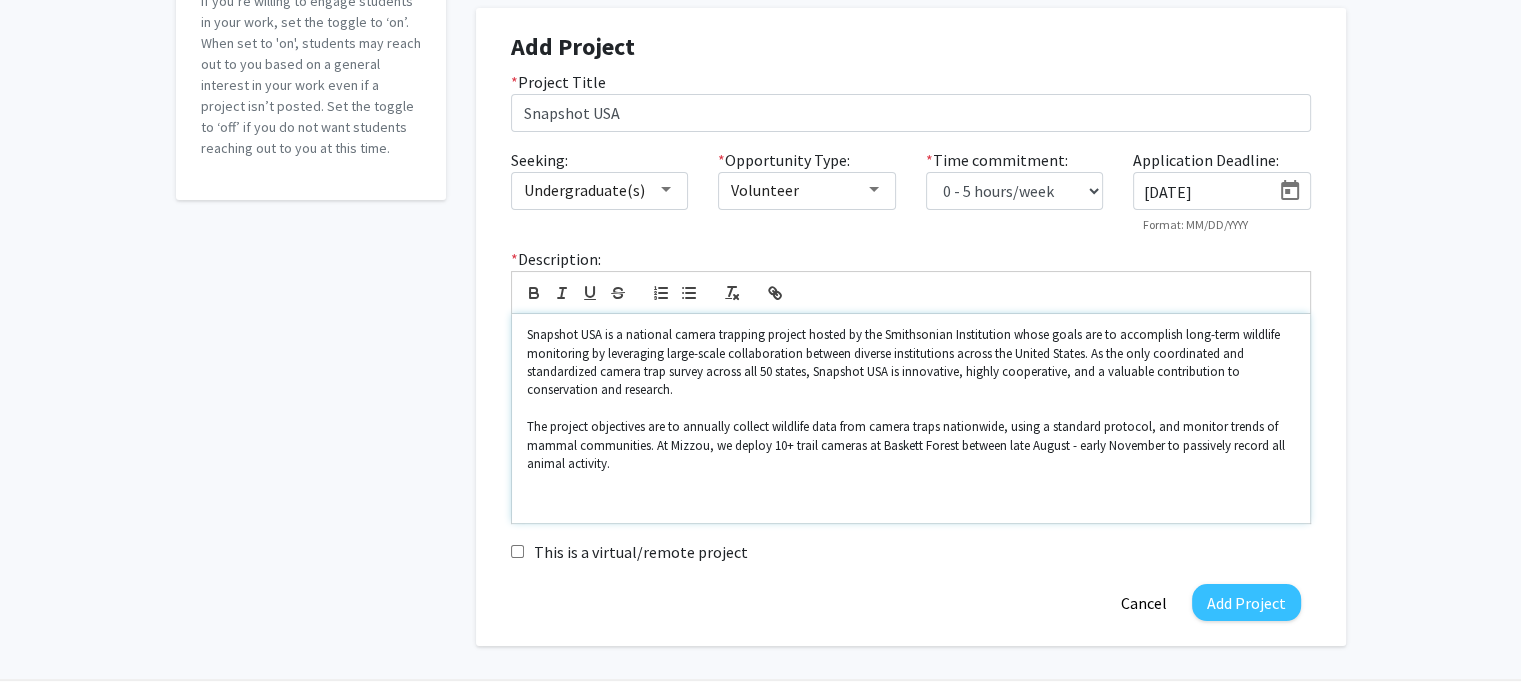 click on "Snapshot USA is a national camera trapping project hosted by the Smithsonian Institution whose goals are to accomplish long-term wildlife monitoring by leveraging large-scale collaboration between diverse institutions across the United States. As the only coordinated and standardized camera trap survey across all 50 states, Snapshot USA is innovative, highly cooperative, and a valuable contribution to conservation and research." at bounding box center [911, 363] 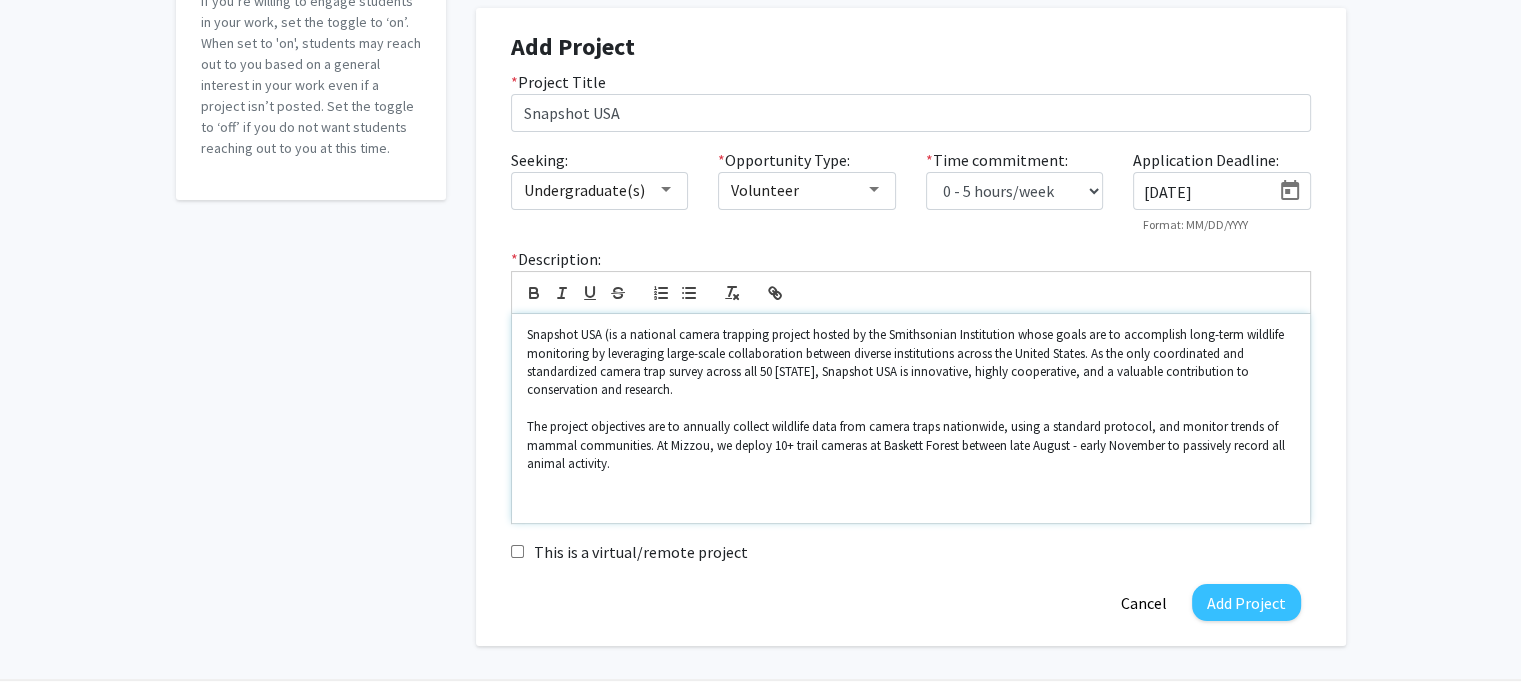 scroll, scrollTop: 0, scrollLeft: 0, axis: both 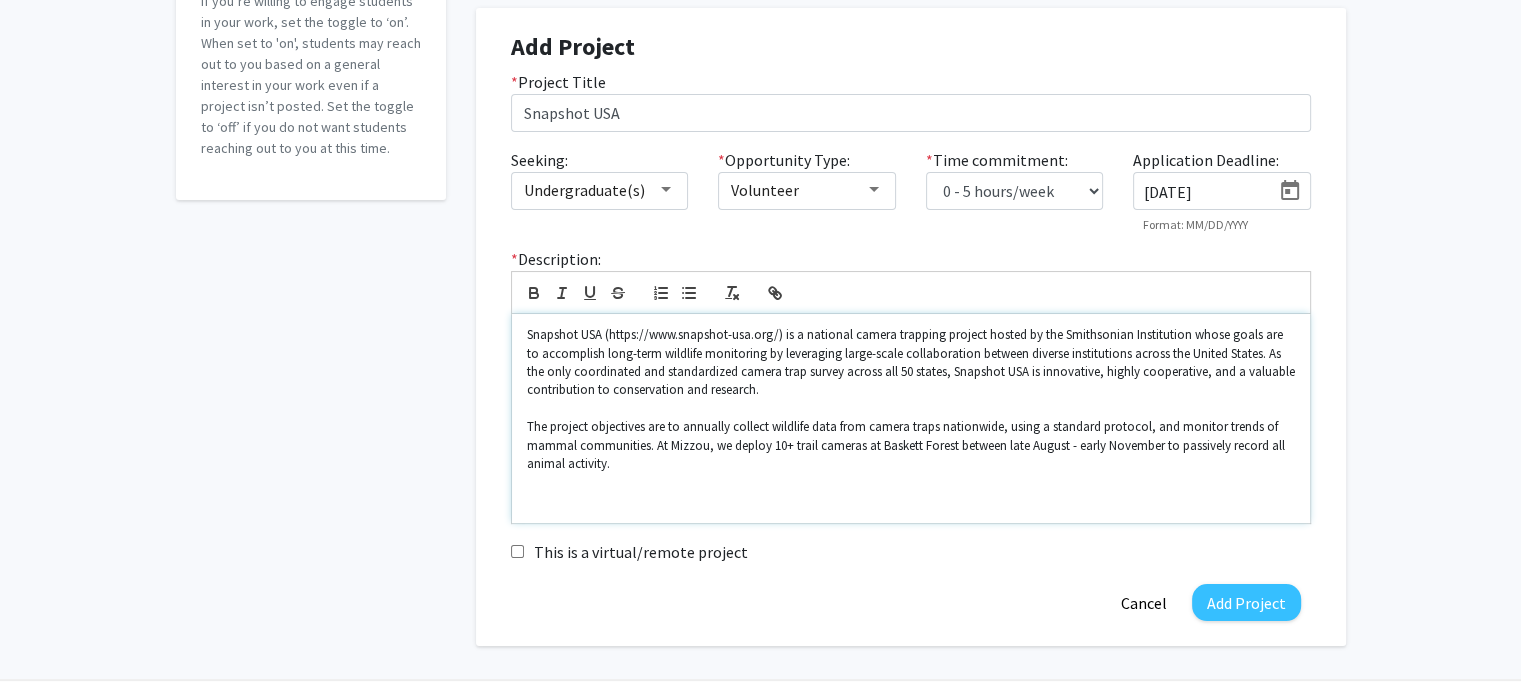 click on "The project objectives are to annually collect wildlife data from camera traps nationwide, using a standard protocol, and monitor trends of mammal communities. At Mizzou, we deploy 10+ trail cameras at Baskett Forest between late August - early November to passively record all animal activity." at bounding box center [911, 445] 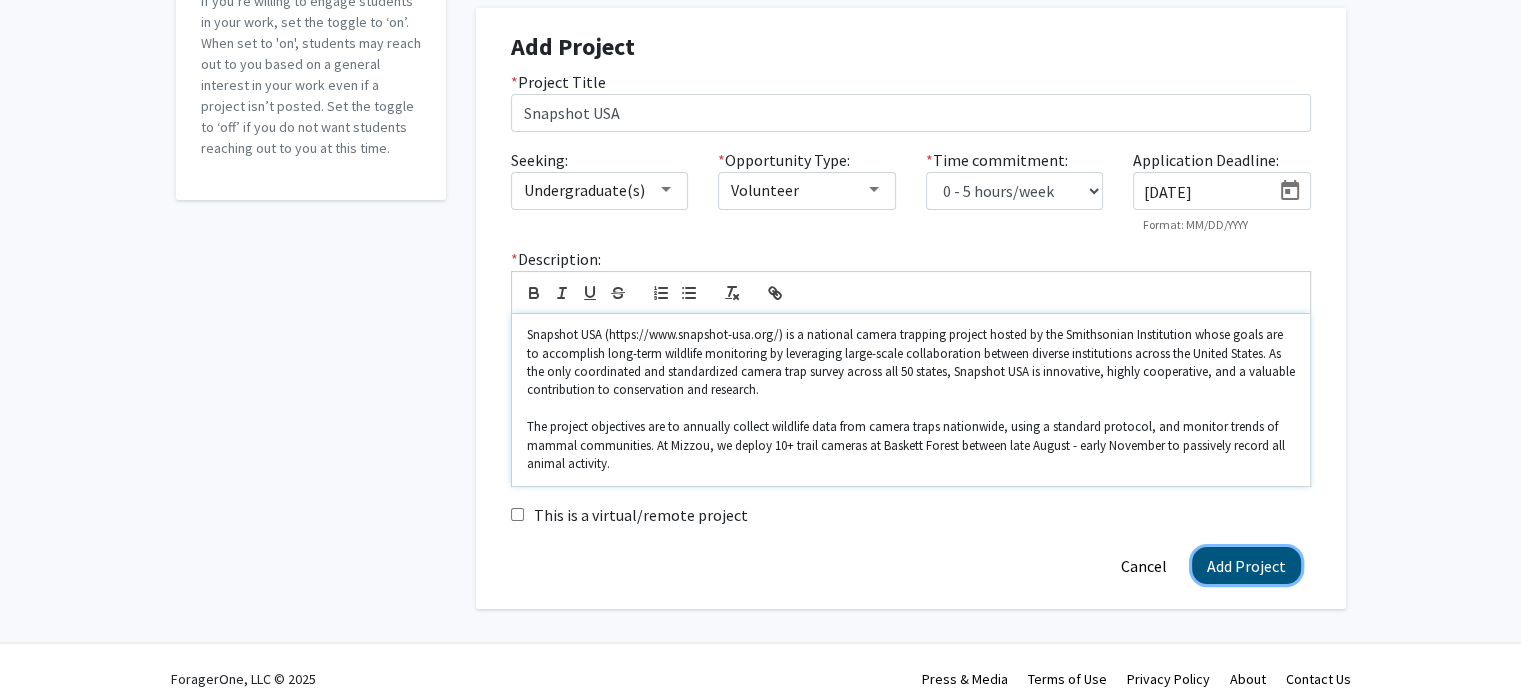 click on "Add Project" 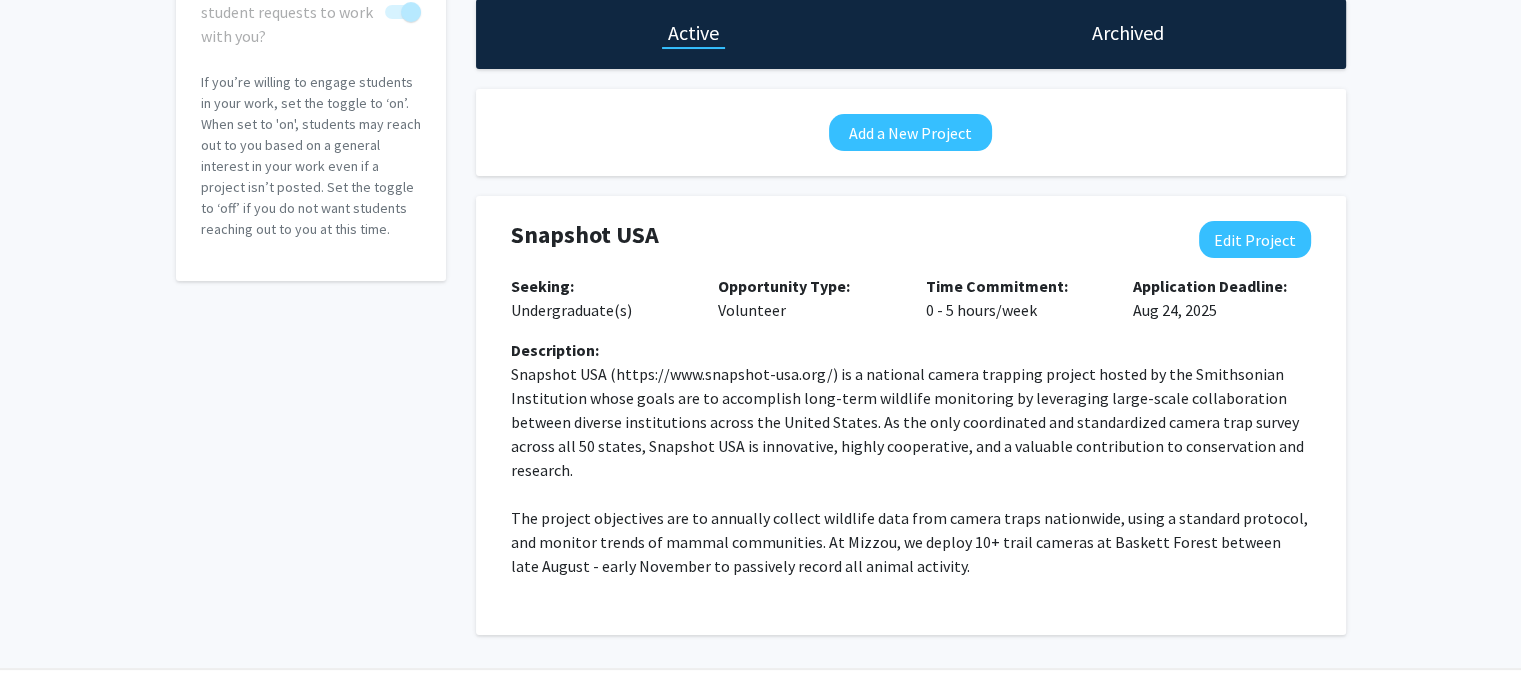 scroll, scrollTop: 200, scrollLeft: 0, axis: vertical 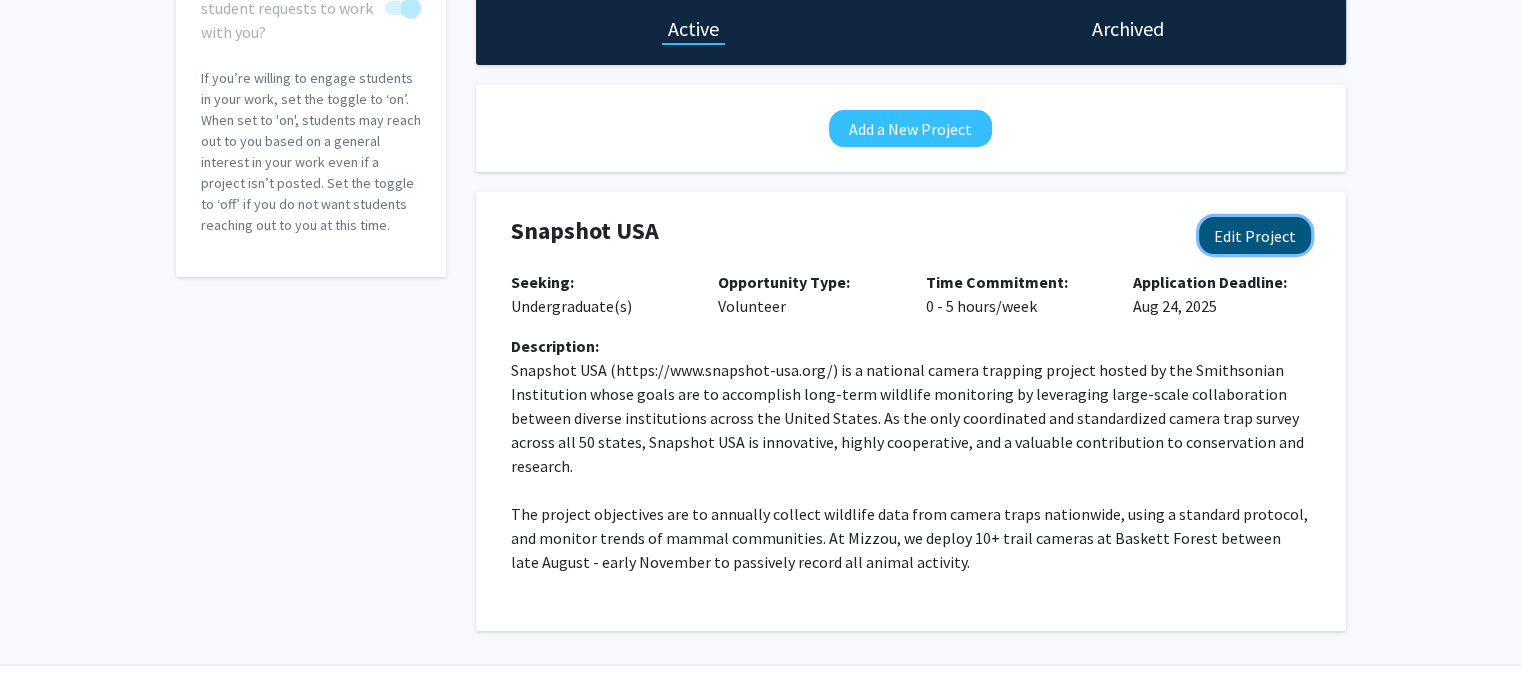 click on "Edit Project" 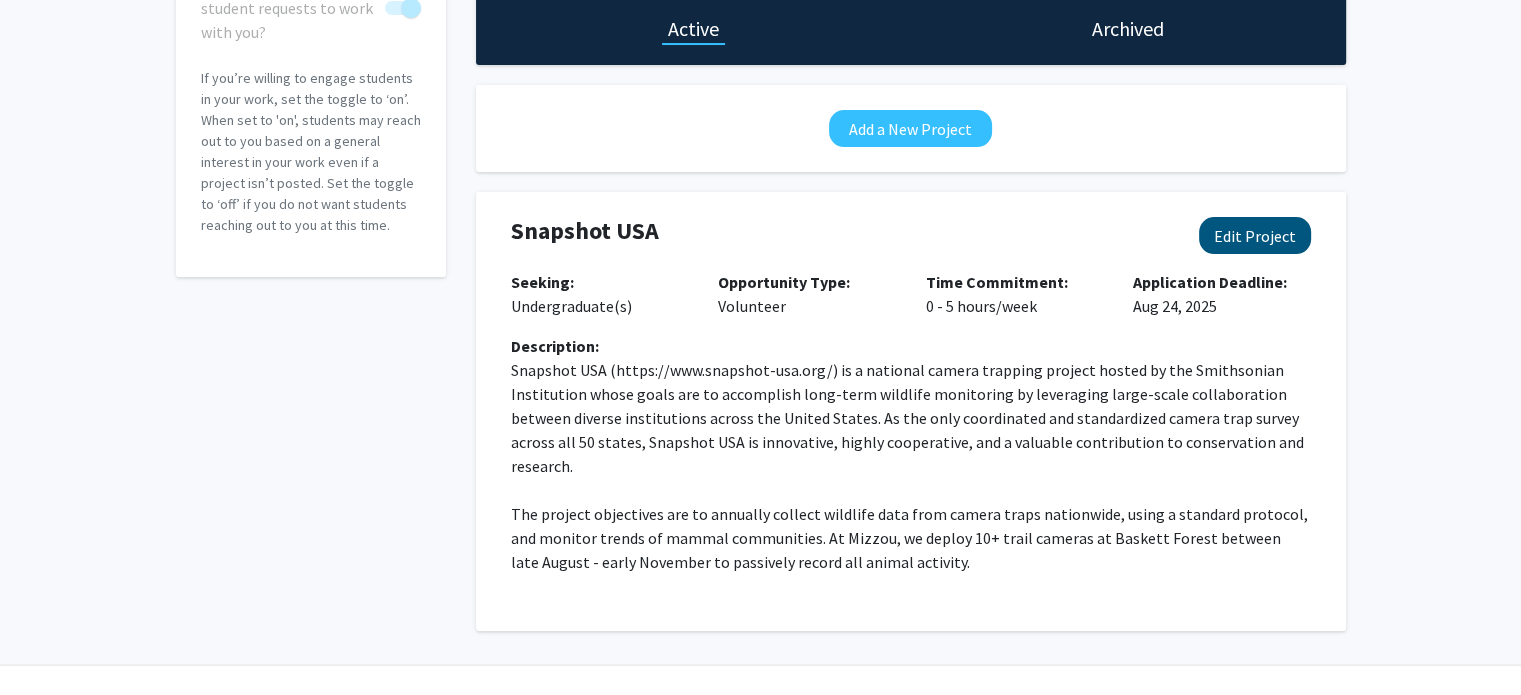 select on "0 - 5" 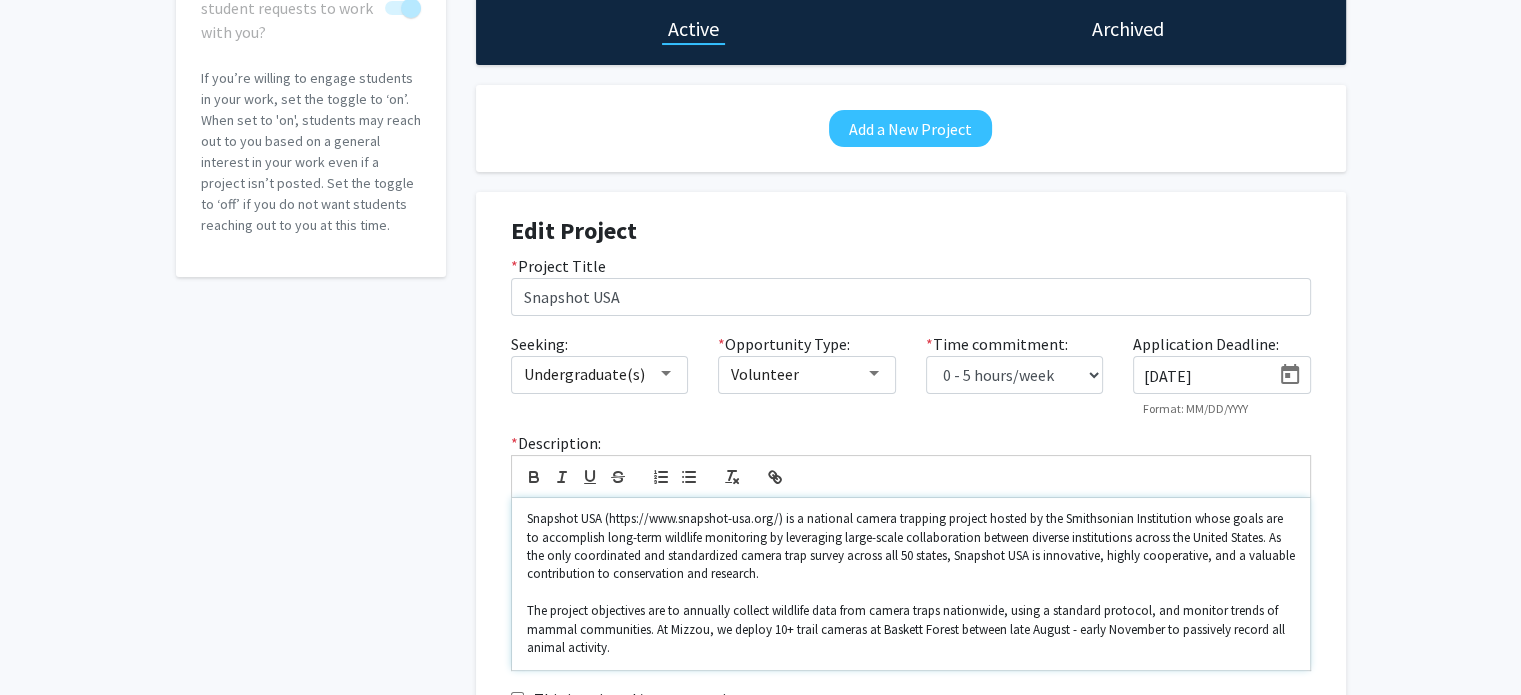 click on "The project objectives are to annually collect wildlife data from camera traps nationwide, using a standard protocol, and monitor trends of mammal communities. At Mizzou, we deploy 10+ trail cameras at Baskett Forest between late August - early November to passively record all animal activity." at bounding box center (911, 629) 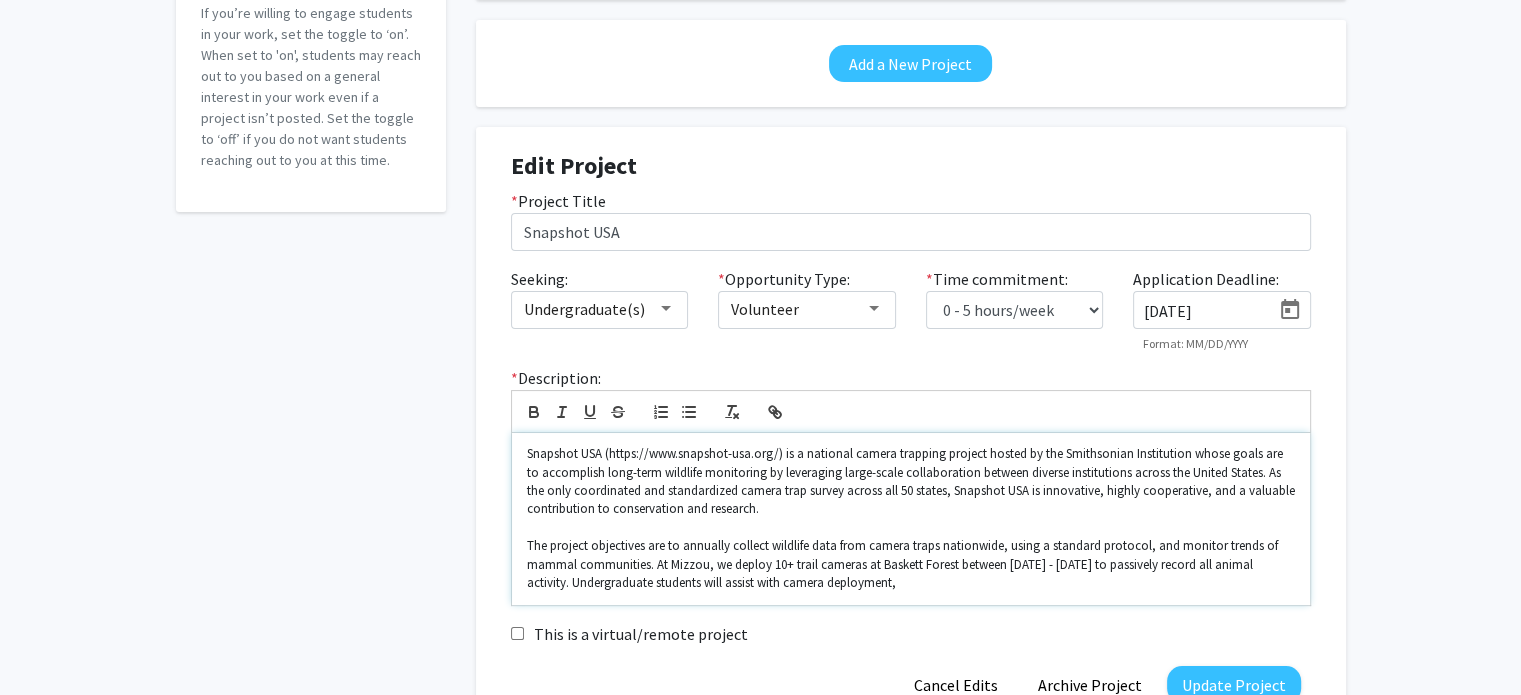 scroll, scrollTop: 300, scrollLeft: 0, axis: vertical 